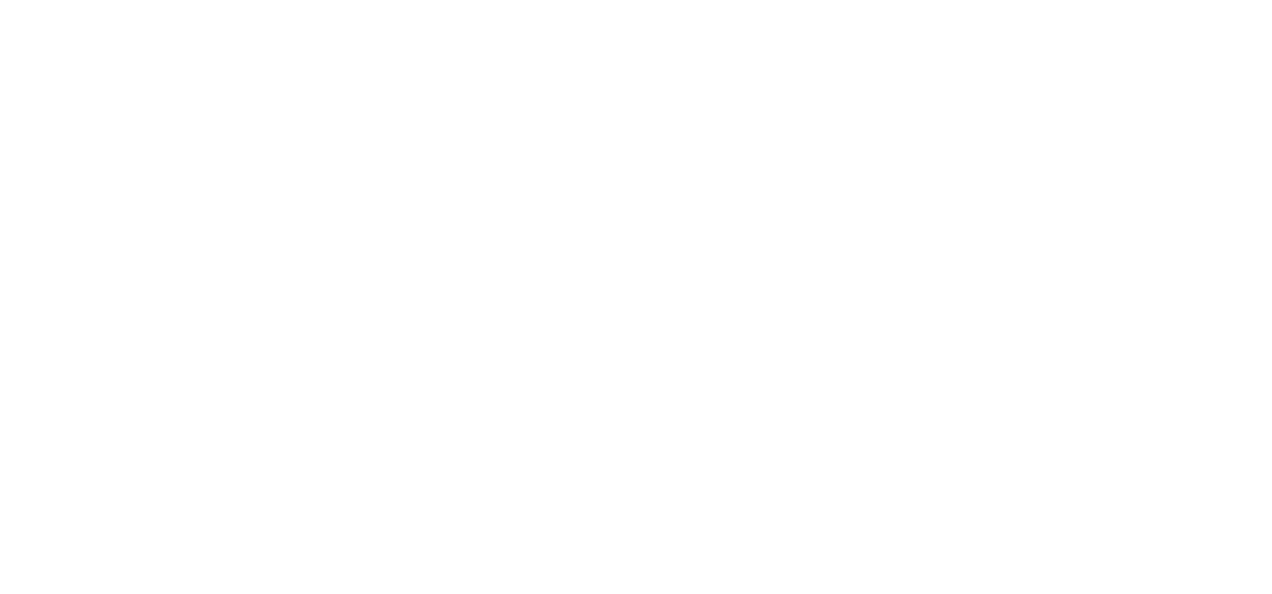 scroll, scrollTop: 0, scrollLeft: 0, axis: both 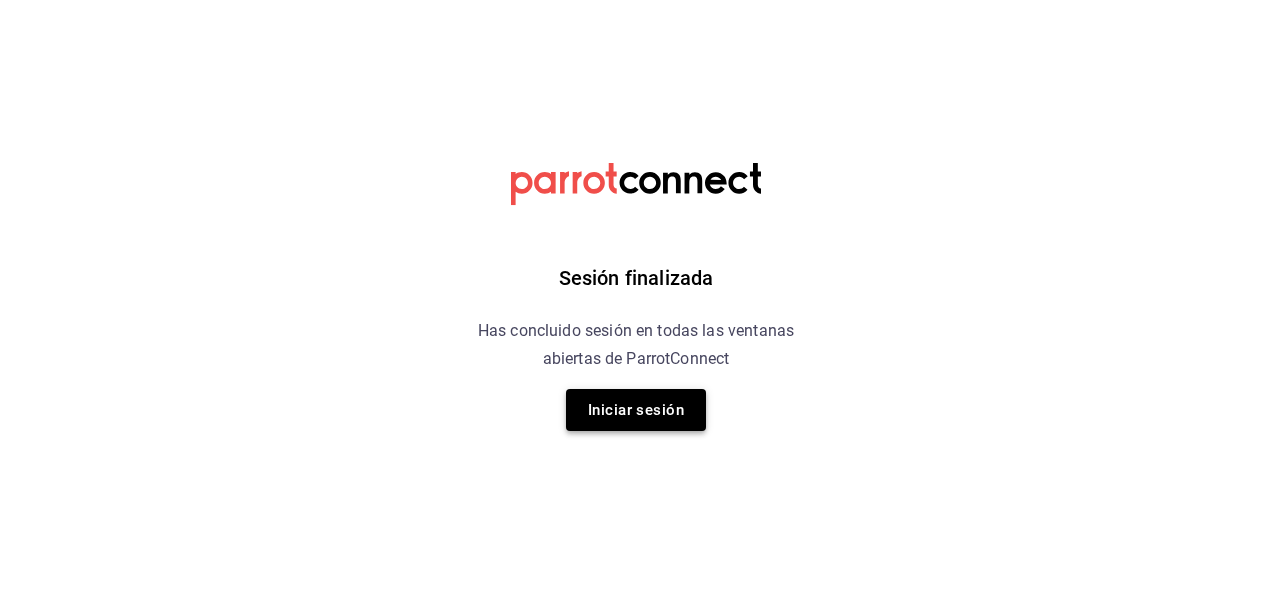 click on "Iniciar sesión" at bounding box center [636, 410] 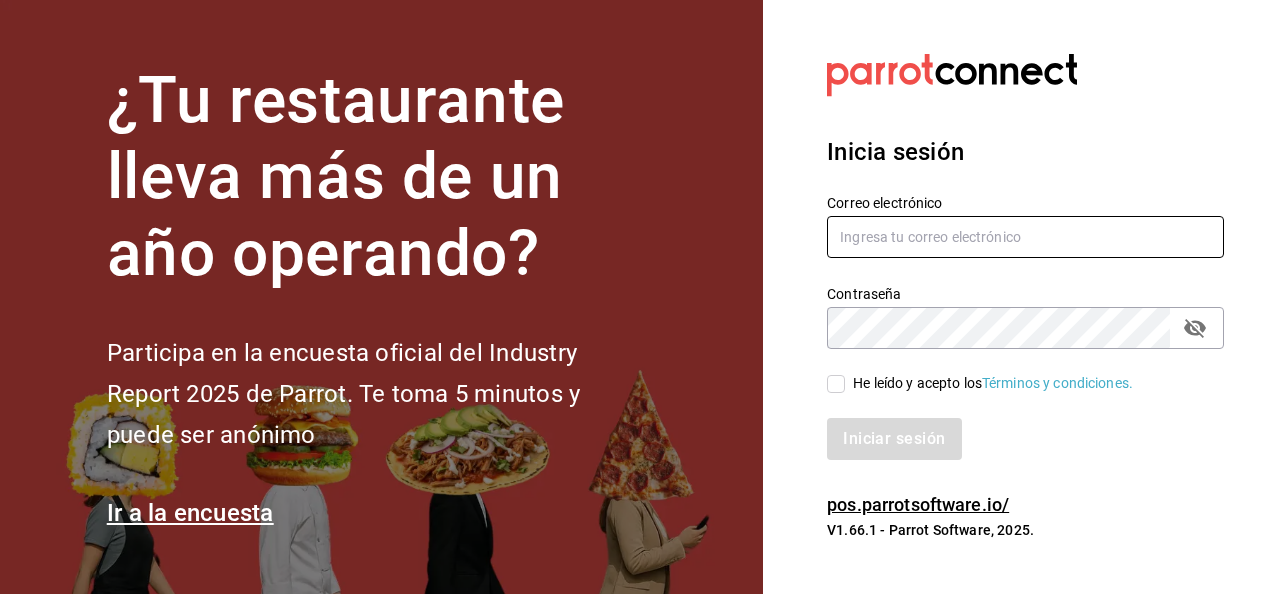 type on "[USERNAME]@[DOMAIN].com" 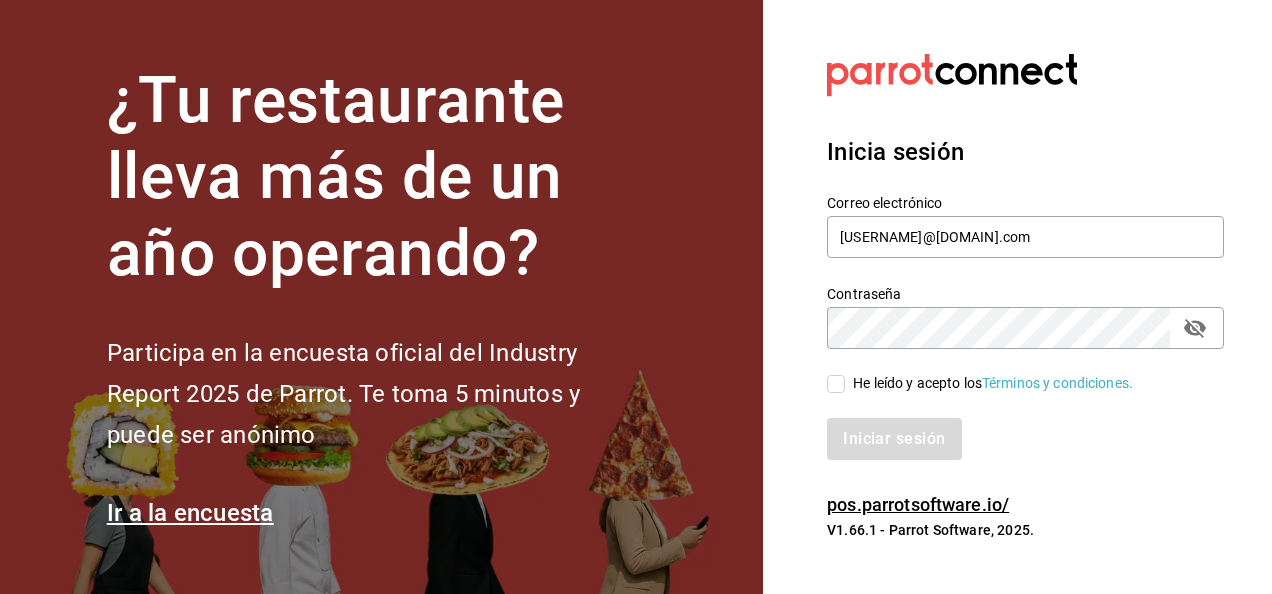 click on "He leído y acepto los  Términos y condiciones." at bounding box center [836, 384] 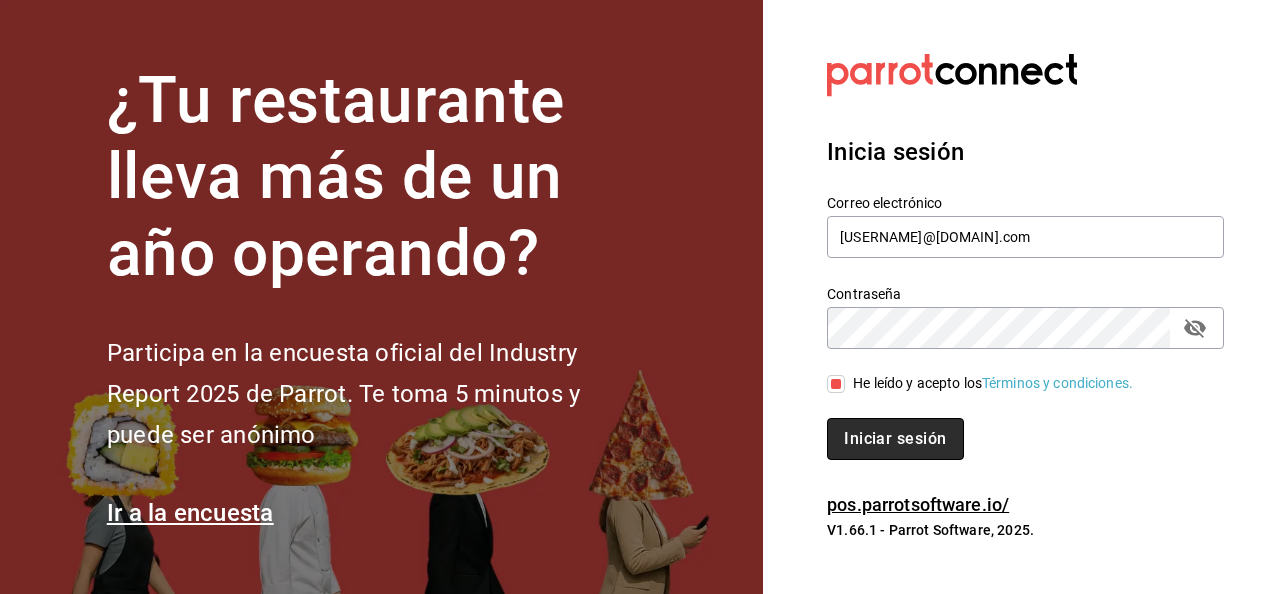 click on "Iniciar sesión" at bounding box center [895, 439] 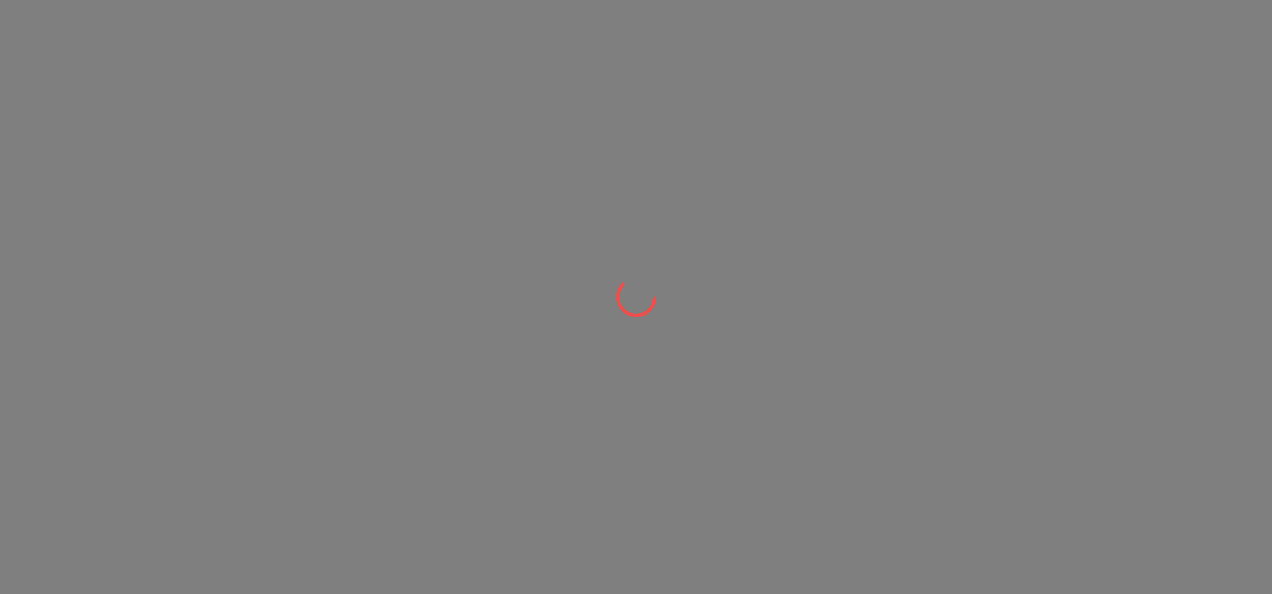 scroll, scrollTop: 0, scrollLeft: 0, axis: both 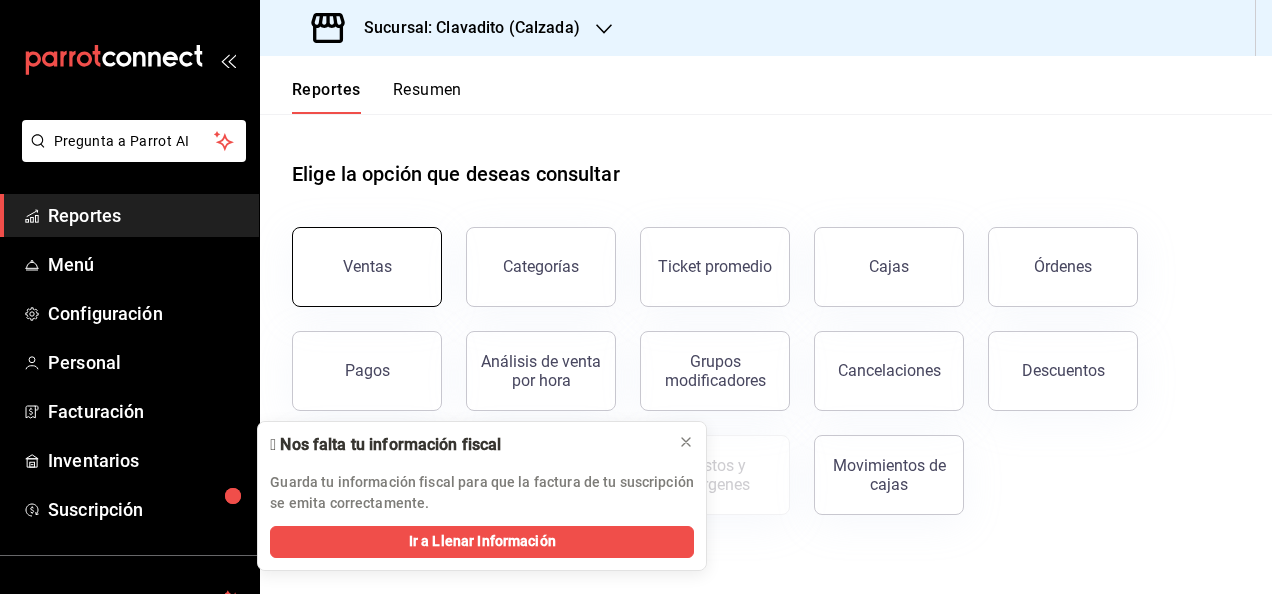 click on "Ventas" at bounding box center [367, 267] 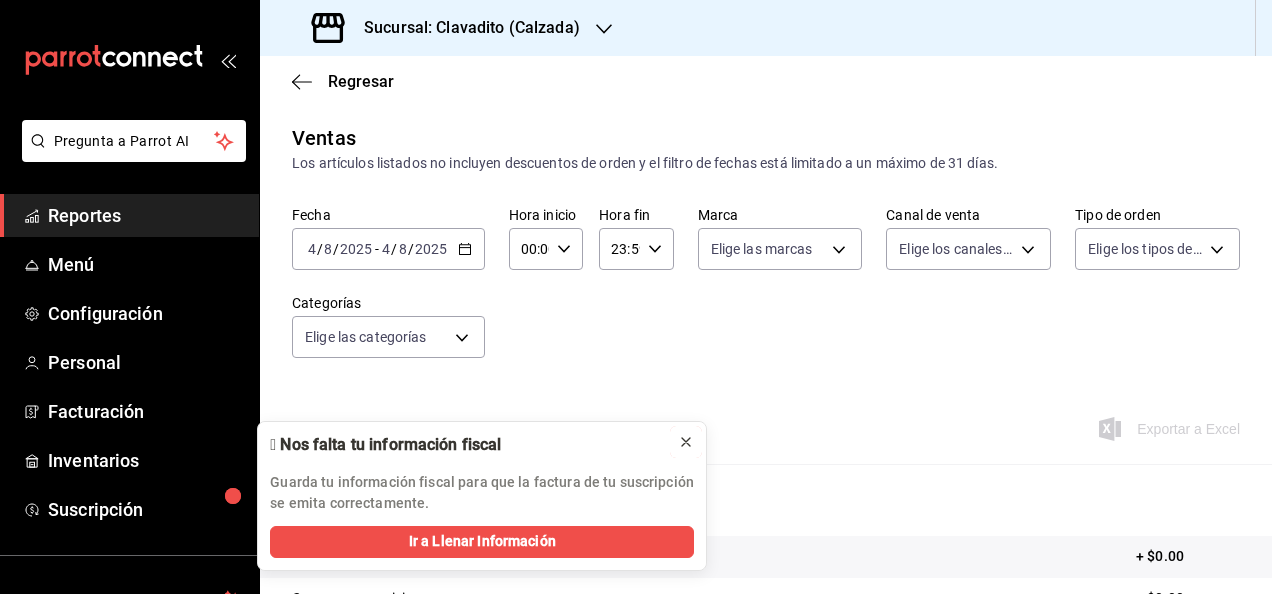 click 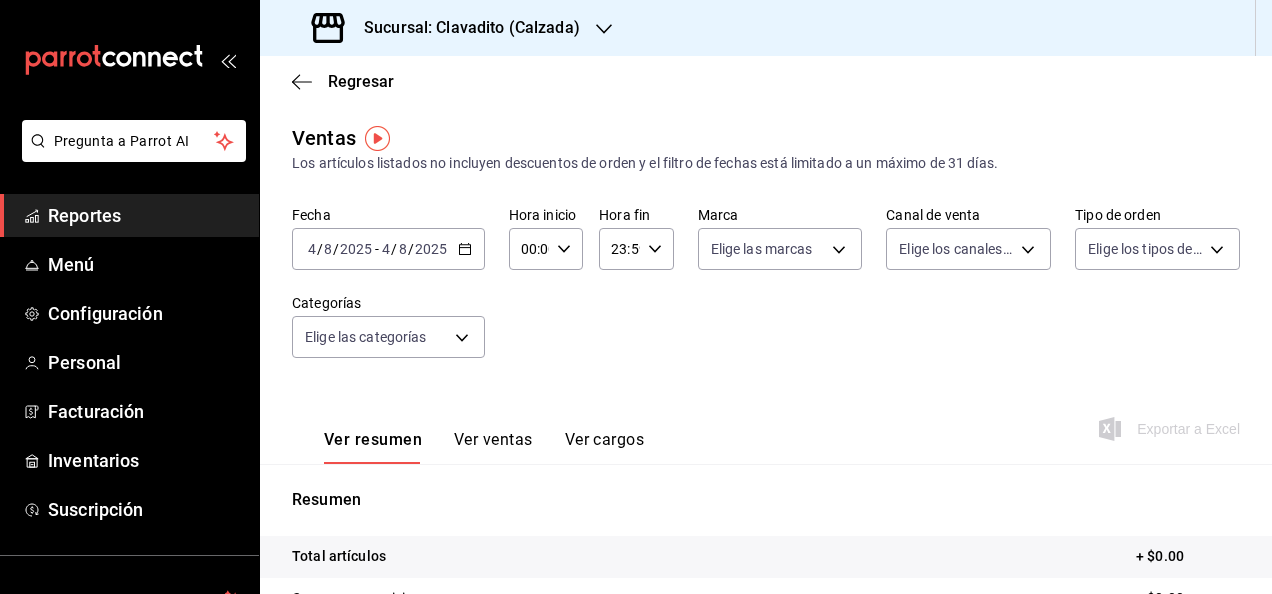 click on "8" at bounding box center [328, 249] 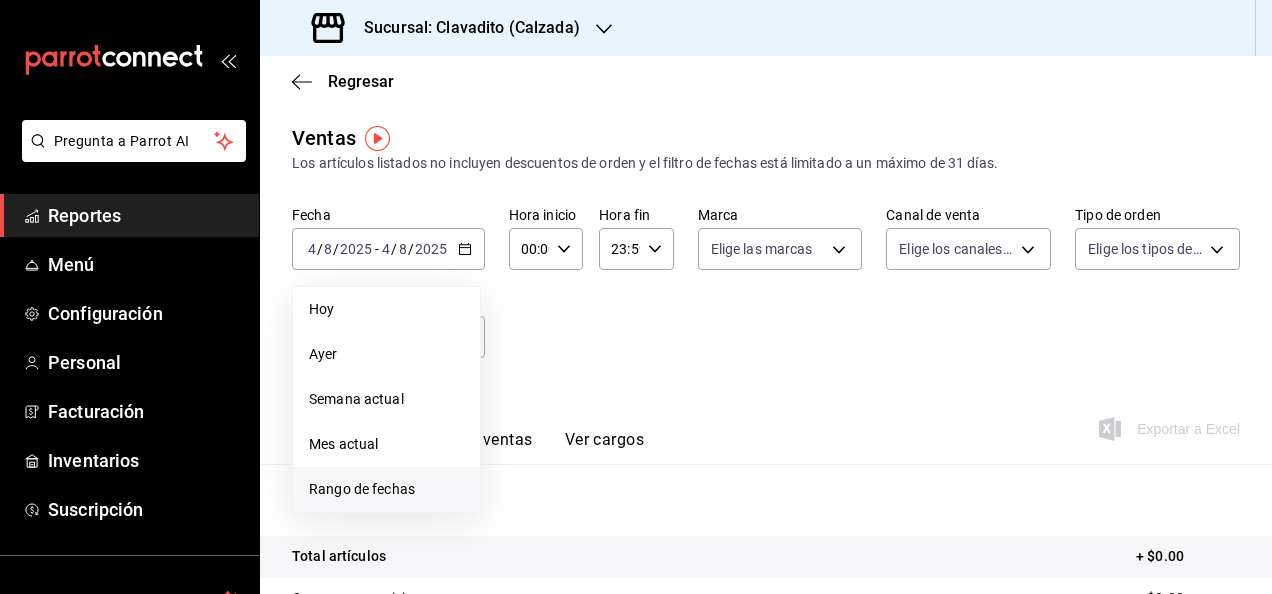 click on "Rango de fechas" at bounding box center [386, 489] 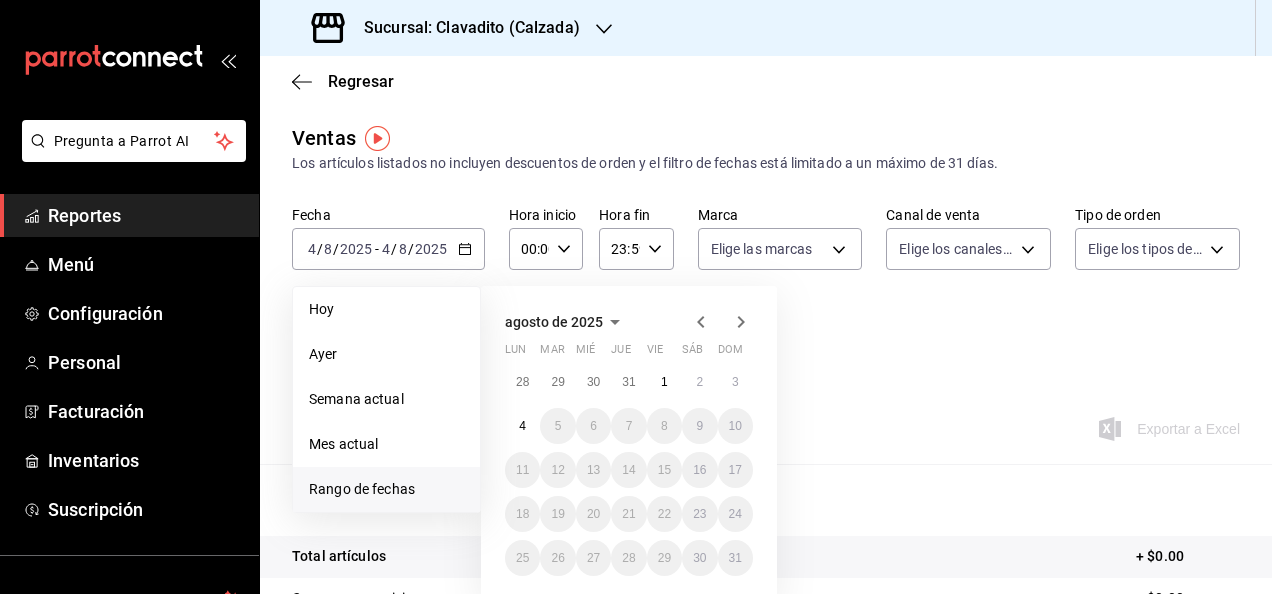 click 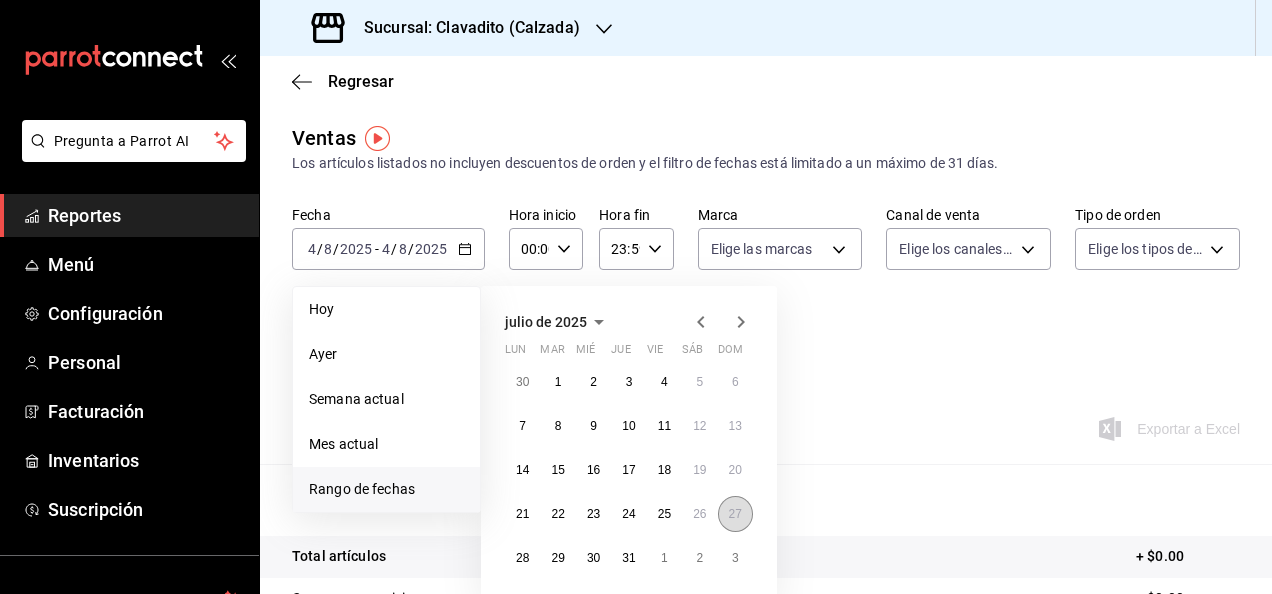 click on "27" at bounding box center [735, 514] 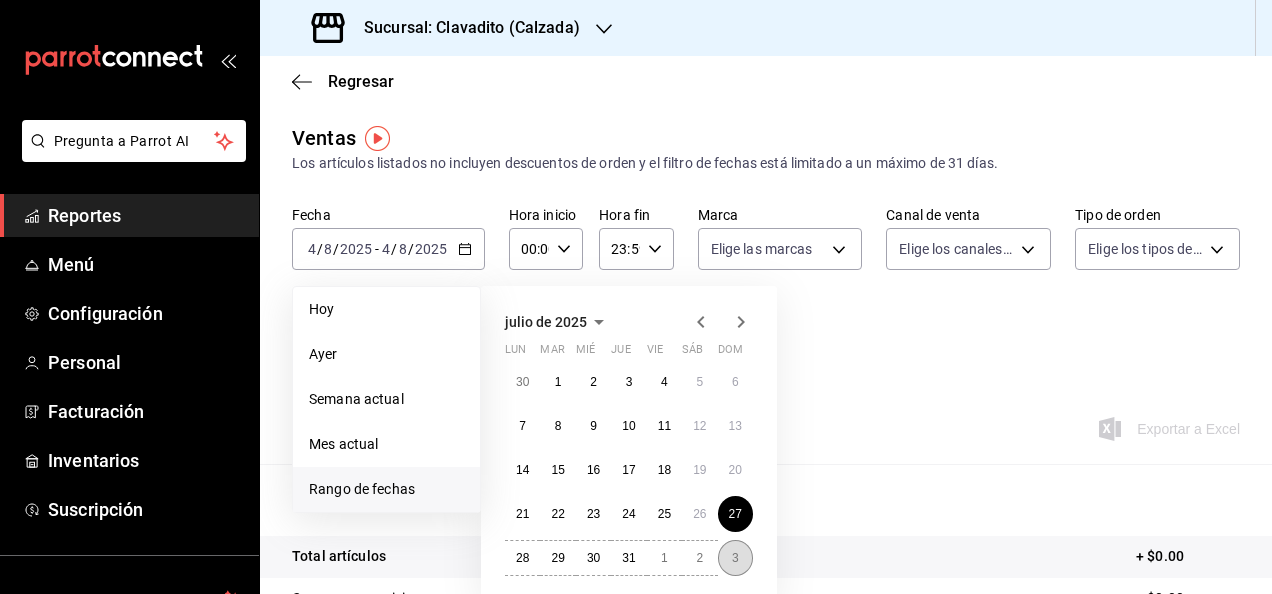 click on "3" at bounding box center [735, 558] 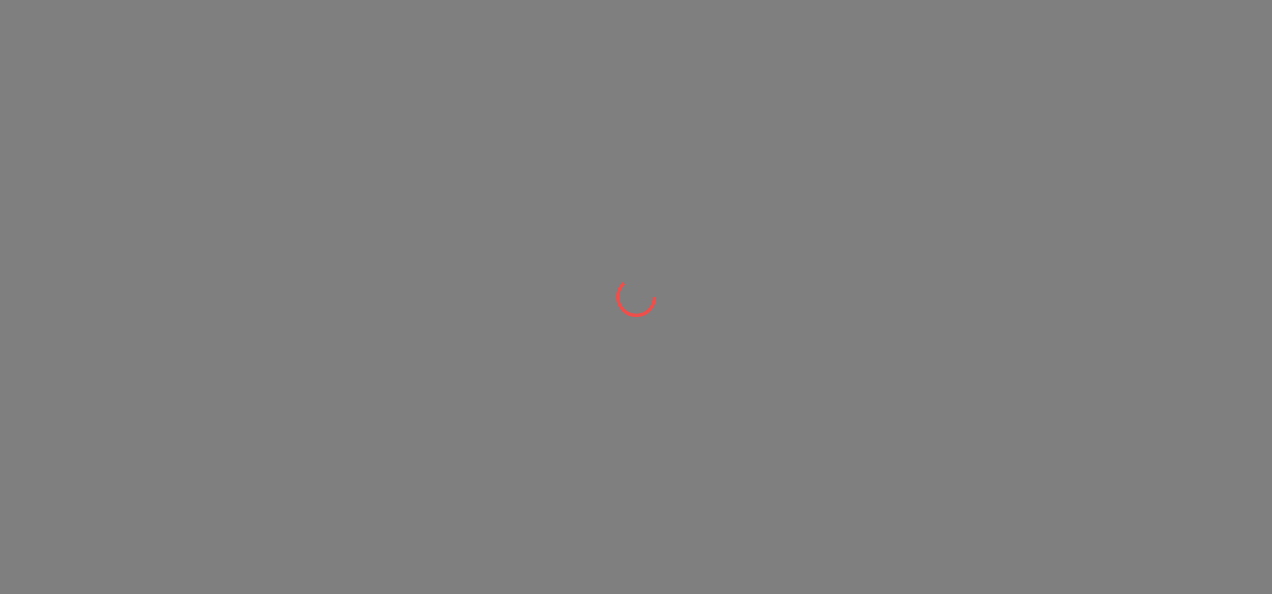 scroll, scrollTop: 0, scrollLeft: 0, axis: both 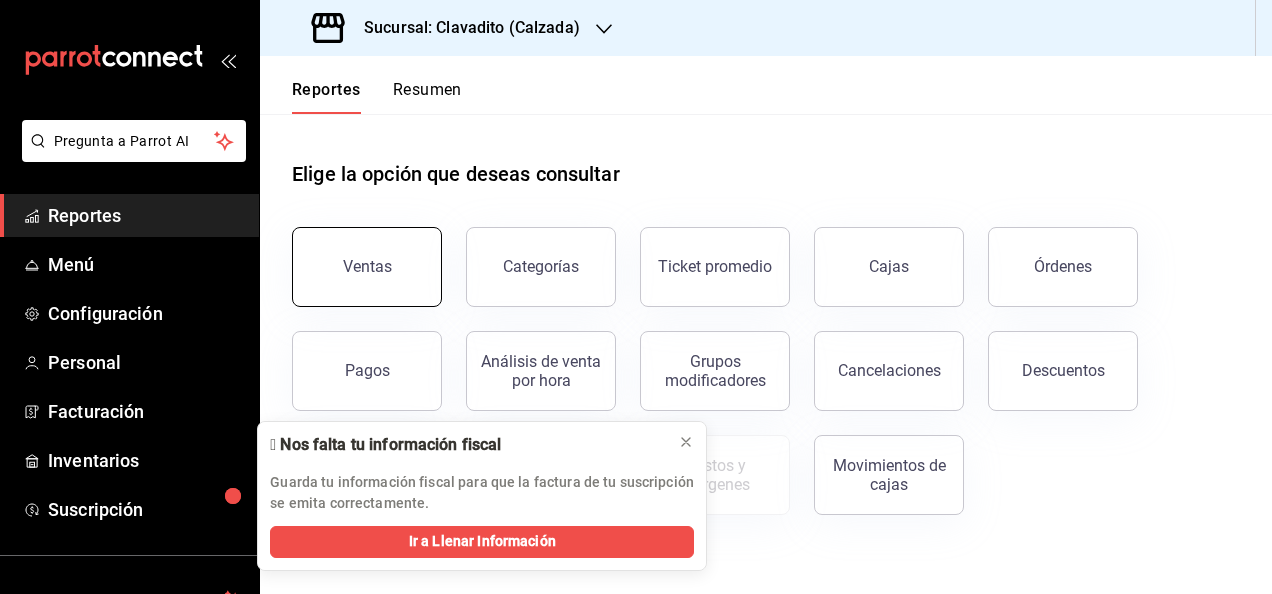 click on "Ventas" at bounding box center (367, 266) 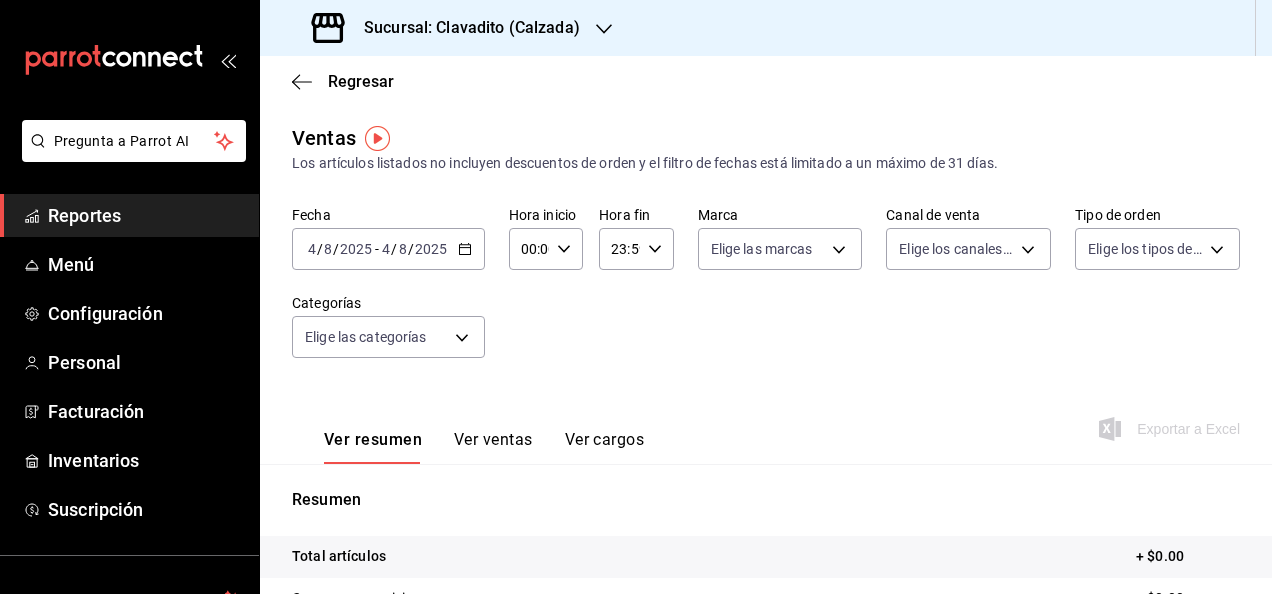 click 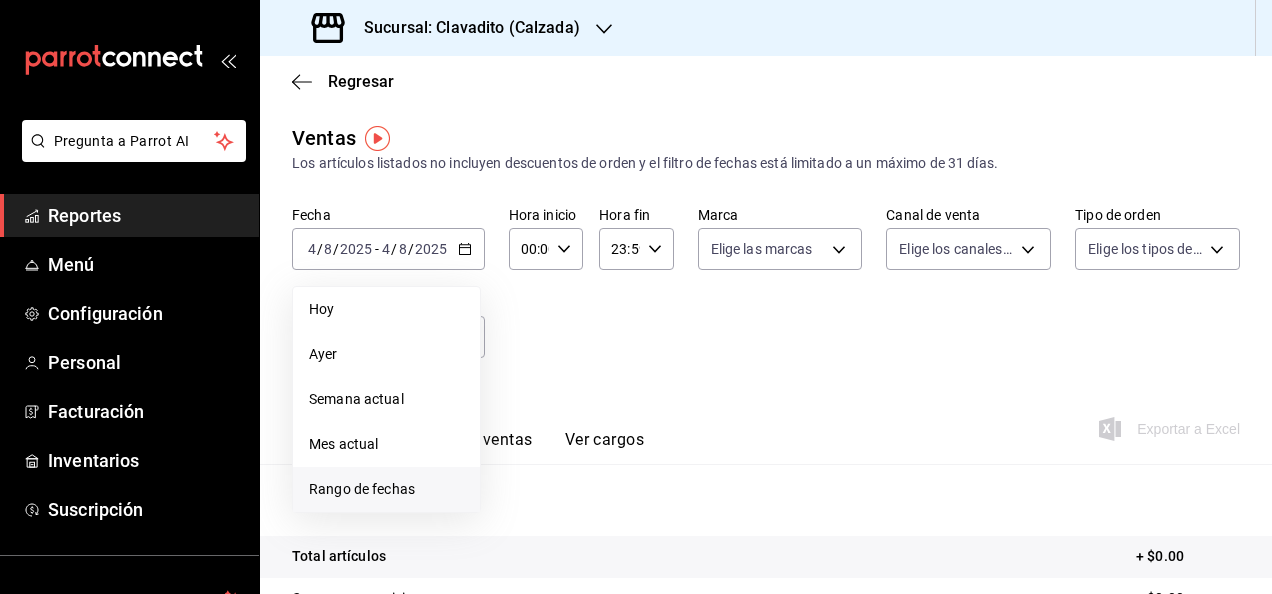 click on "Rango de fechas" at bounding box center (386, 489) 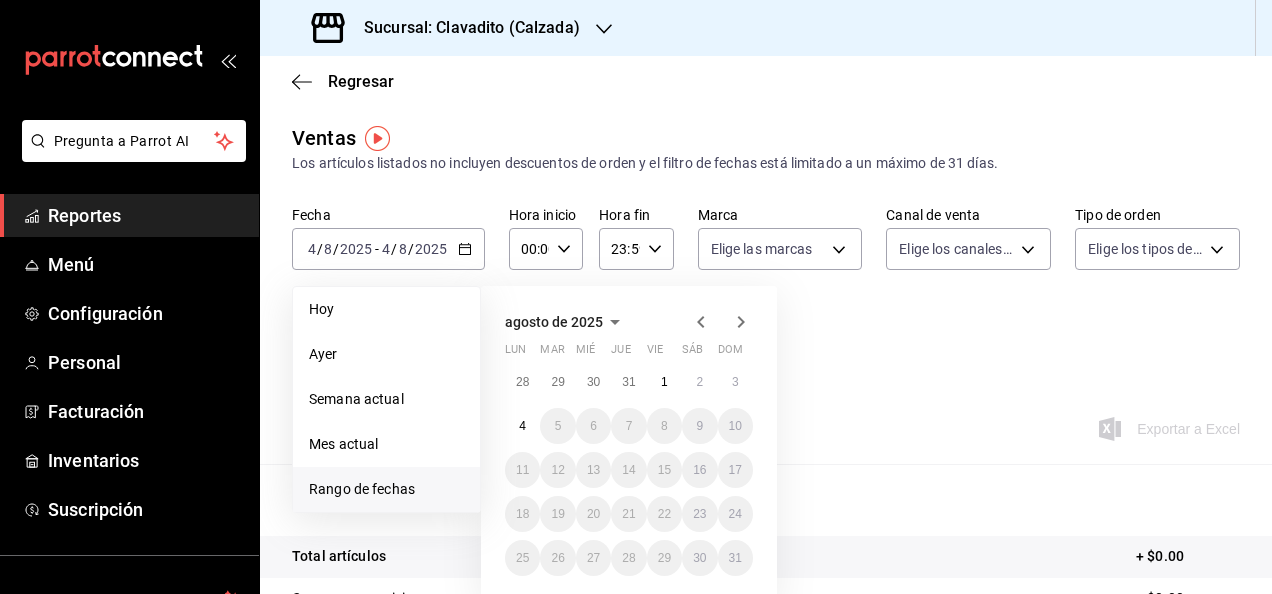 click 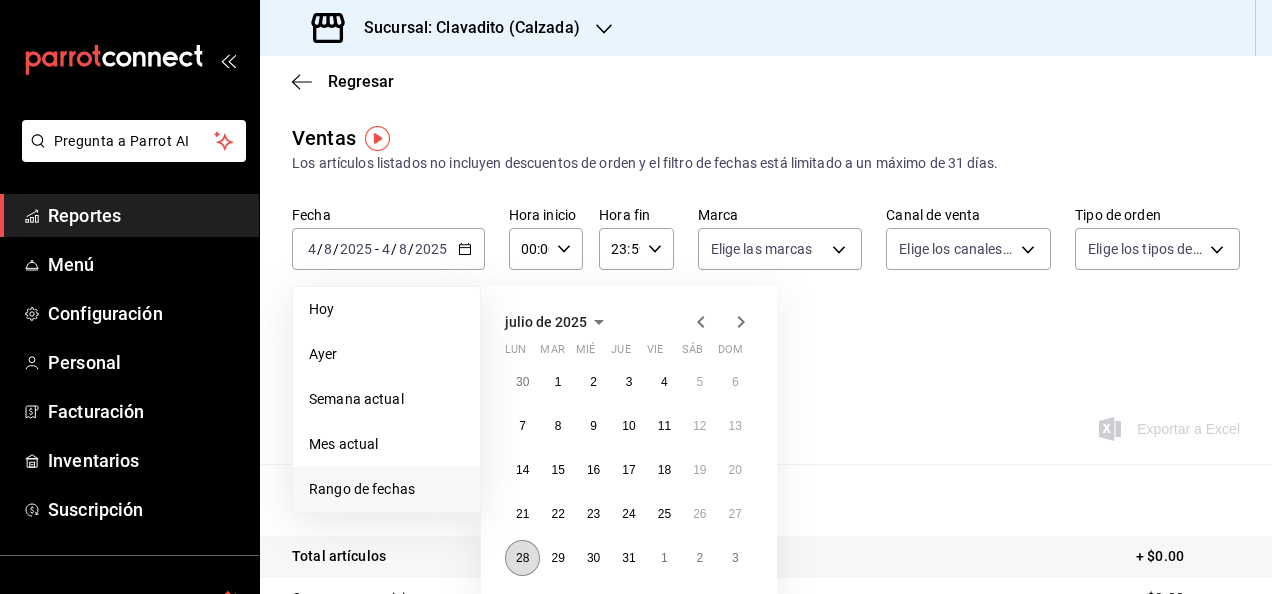 click on "28" at bounding box center [522, 558] 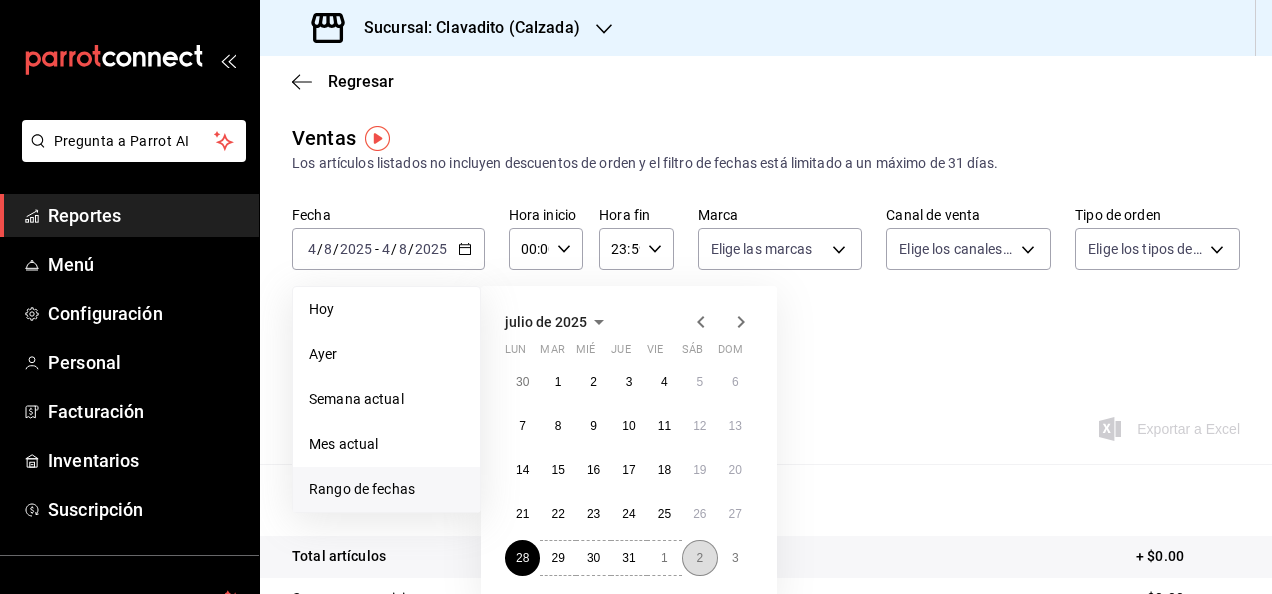 click on "2" at bounding box center [699, 558] 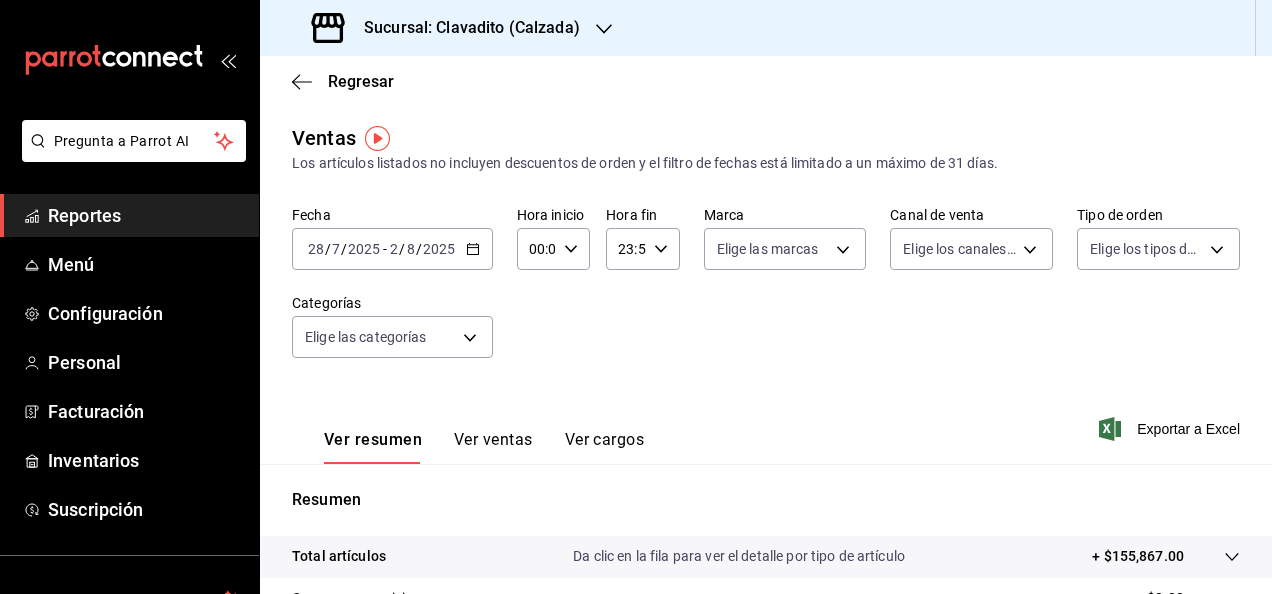 click 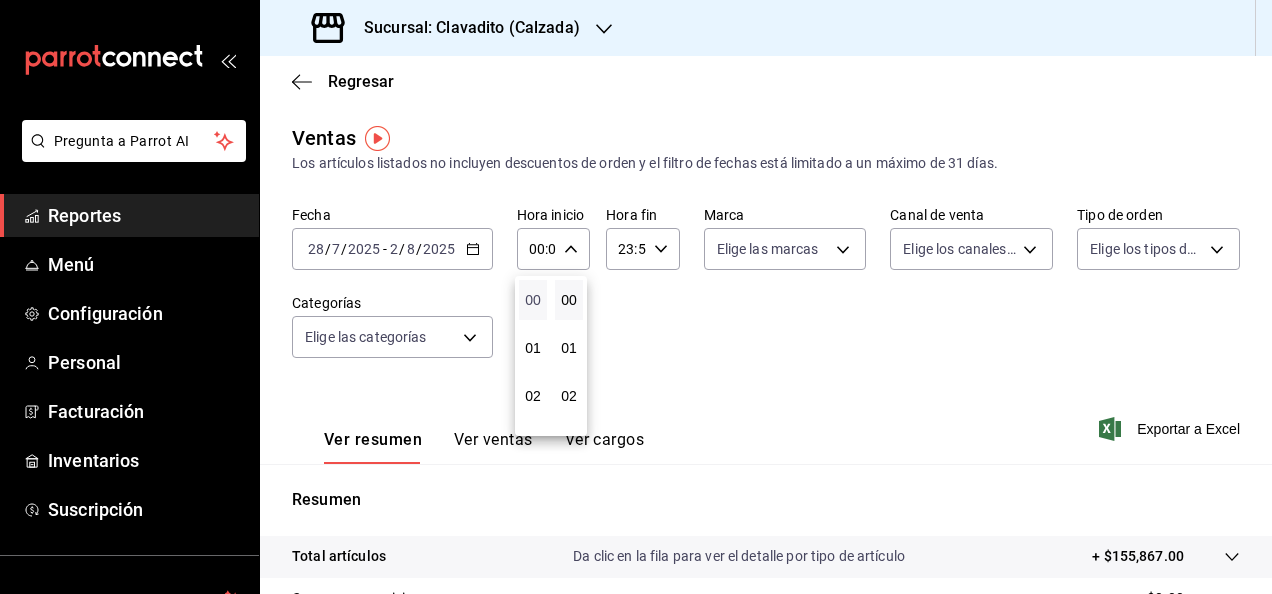 click on "00" at bounding box center [533, 300] 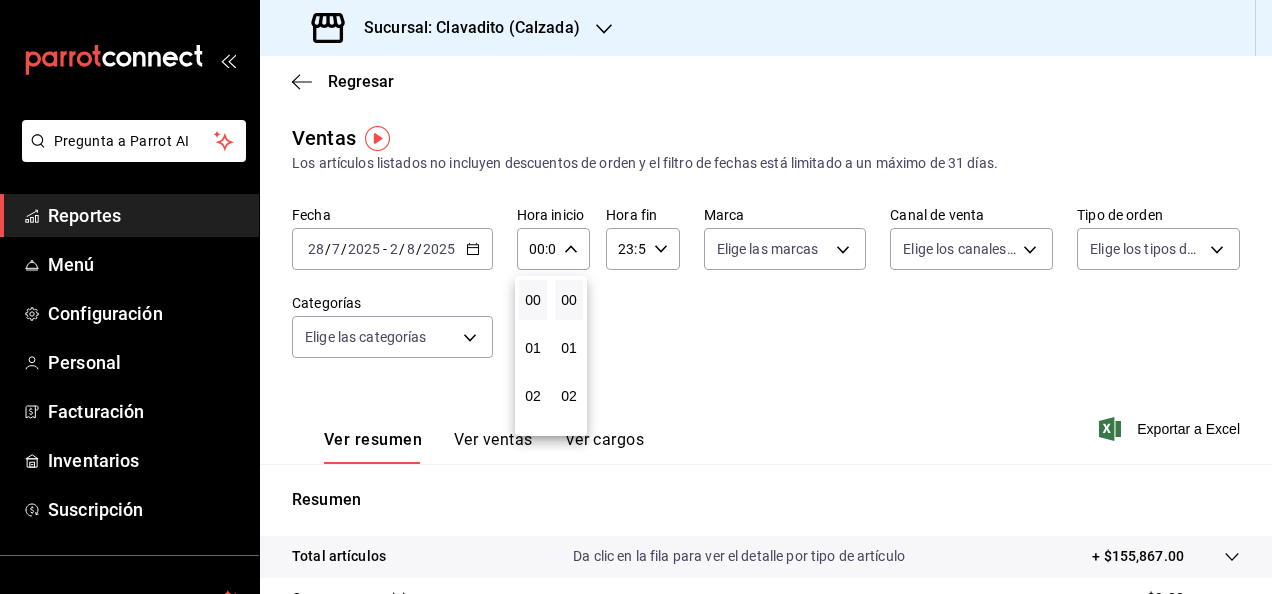 click at bounding box center [636, 297] 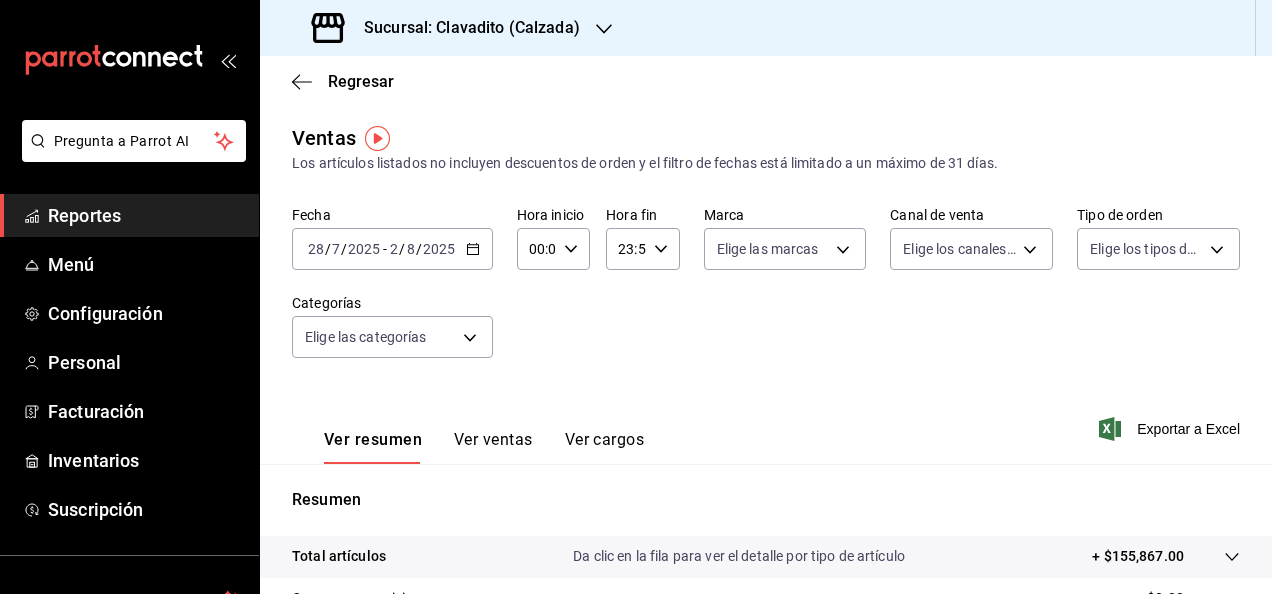 click 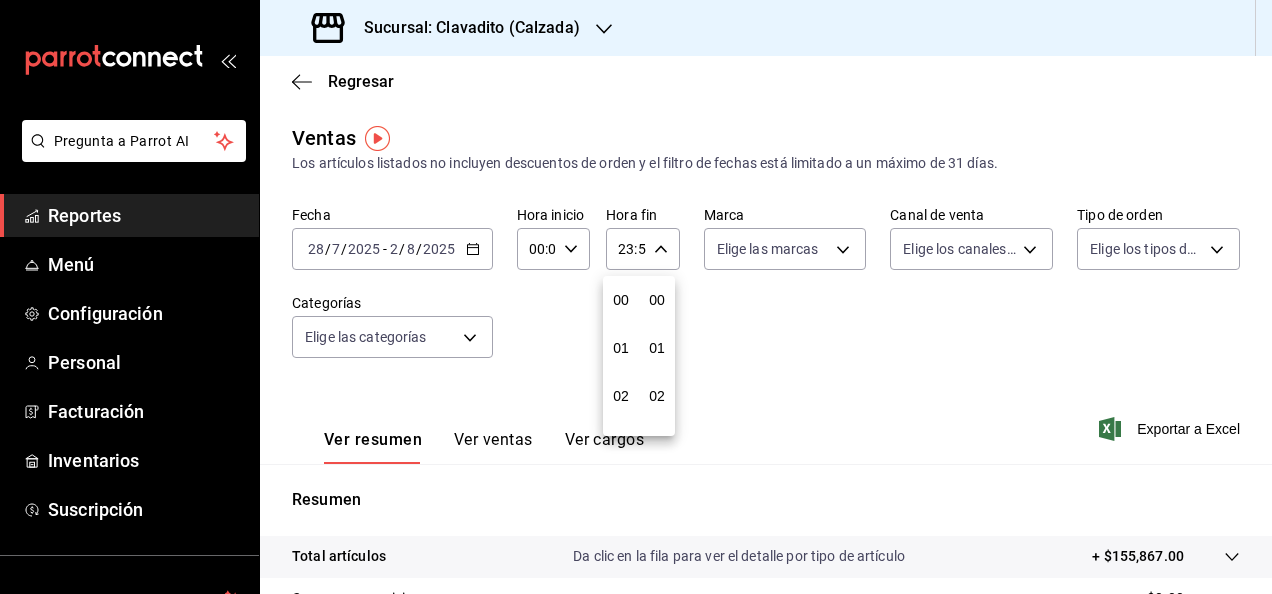 scroll, scrollTop: 992, scrollLeft: 0, axis: vertical 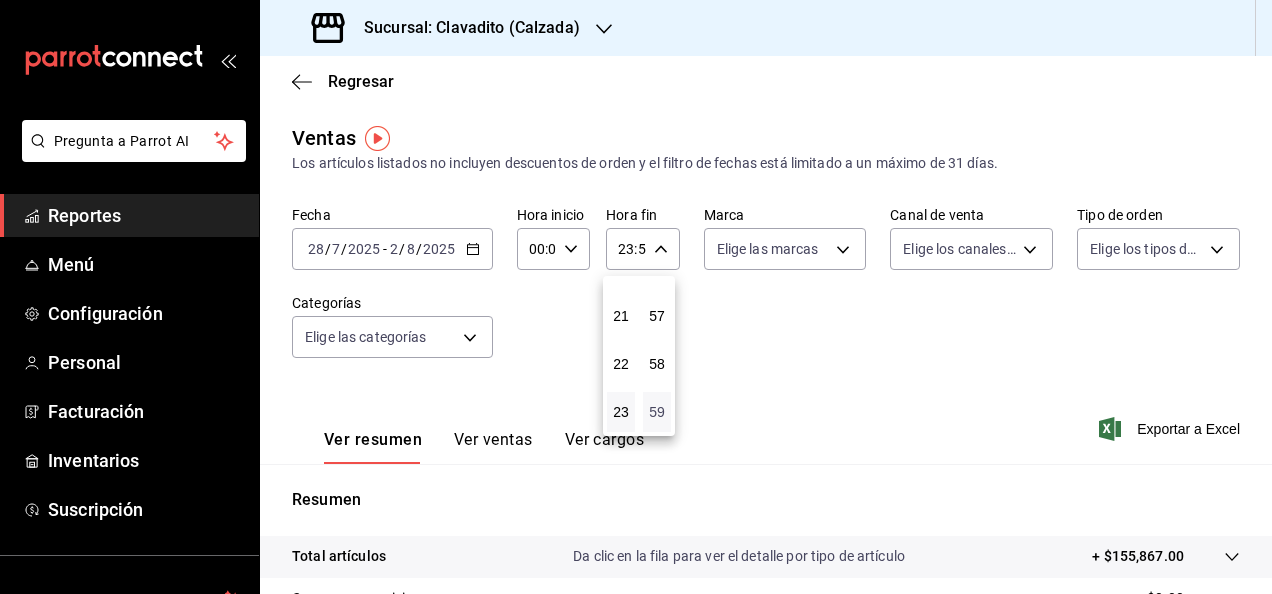 click on "59" at bounding box center (657, 412) 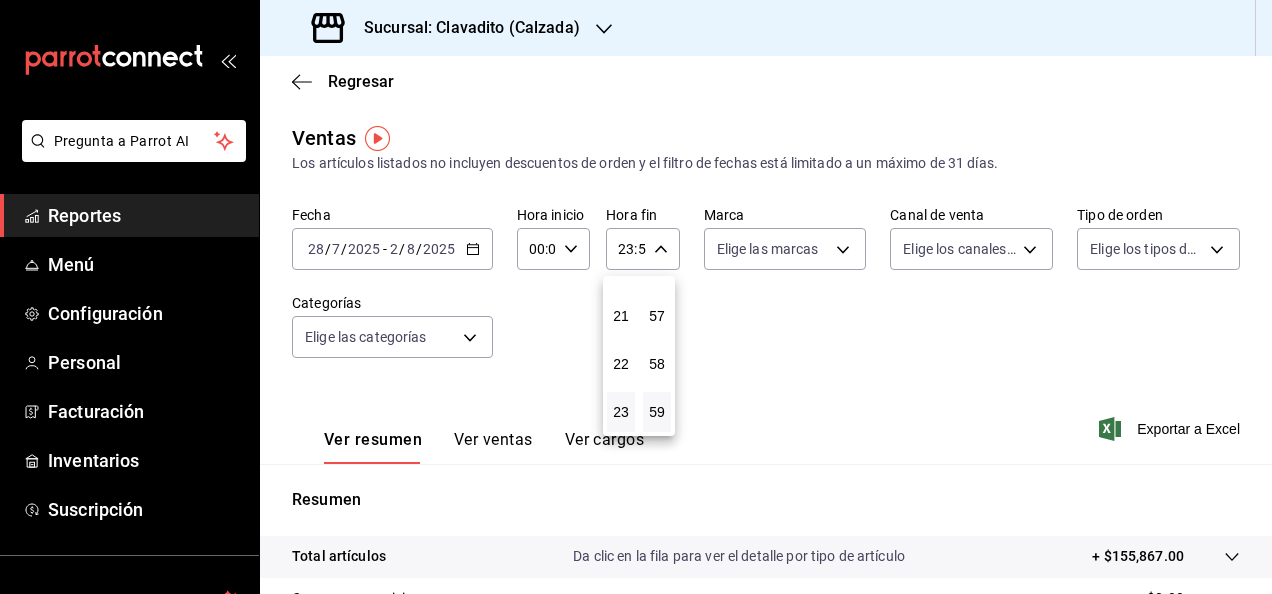 click at bounding box center [636, 297] 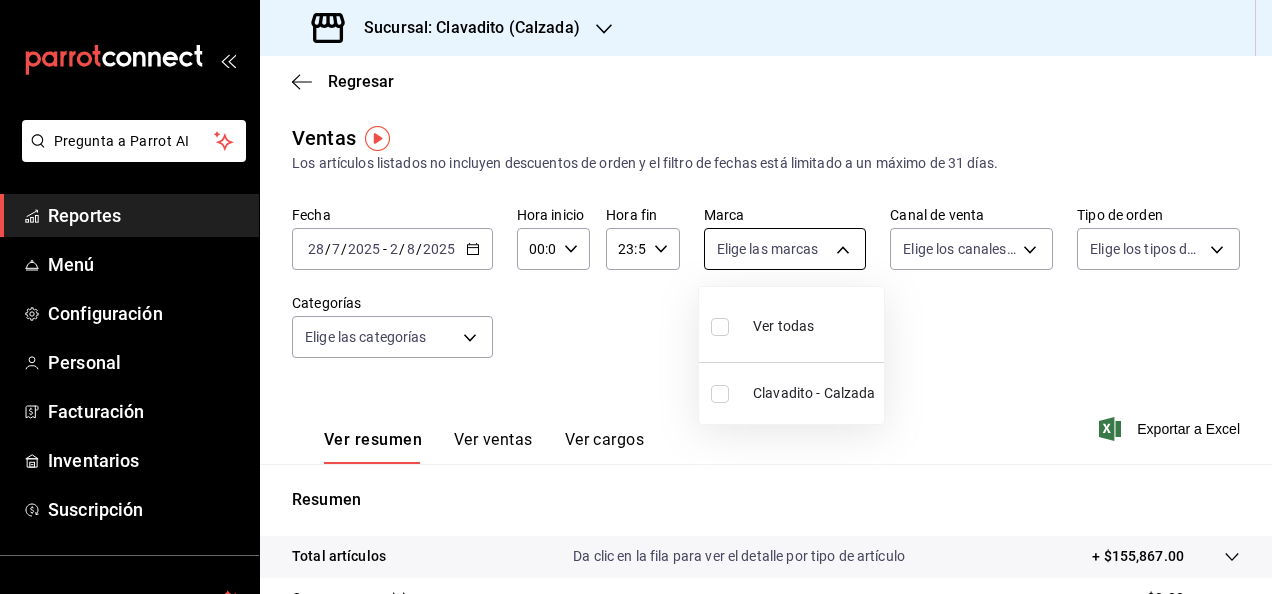 click on "Pregunta a Parrot AI Reportes   Menú   Configuración   Personal   Facturación   Inventarios   Suscripción   Ayuda Recomienda Parrot   [FIRST] [LAST]   Sugerir nueva función   Sucursal: Clavadito (Calzada) Regresar Ventas Los artículos listados no incluyen descuentos de orden y el filtro de fechas está limitado a un máximo de 31 días. Fecha 2025-07-28 28 / 7 / 2025 - 2025-08-02 2 / 8 / 2025 Hora inicio 00:00 Hora inicio Hora fin 23:59 Hora fin Marca Elige las marcas Canal de venta Elige los canales de venta Tipo de orden Elige los tipos de orden Categorías Elige las categorías Ver resumen Ver ventas Ver cargos Exportar a Excel Resumen Total artículos Da clic en la fila para ver el detalle por tipo de artículo + $155,867.00 Cargos por servicio + $0.00 Venta bruta = $155,867.00 Descuentos totales - $4,051.05 Certificados de regalo - $1,318.00 Venta total = $150,497.95 Impuestos - $20,758.34 Venta neta = $129,739.61 Pregunta a Parrot AI Reportes   Menú   Configuración   Personal   Facturación" at bounding box center [636, 297] 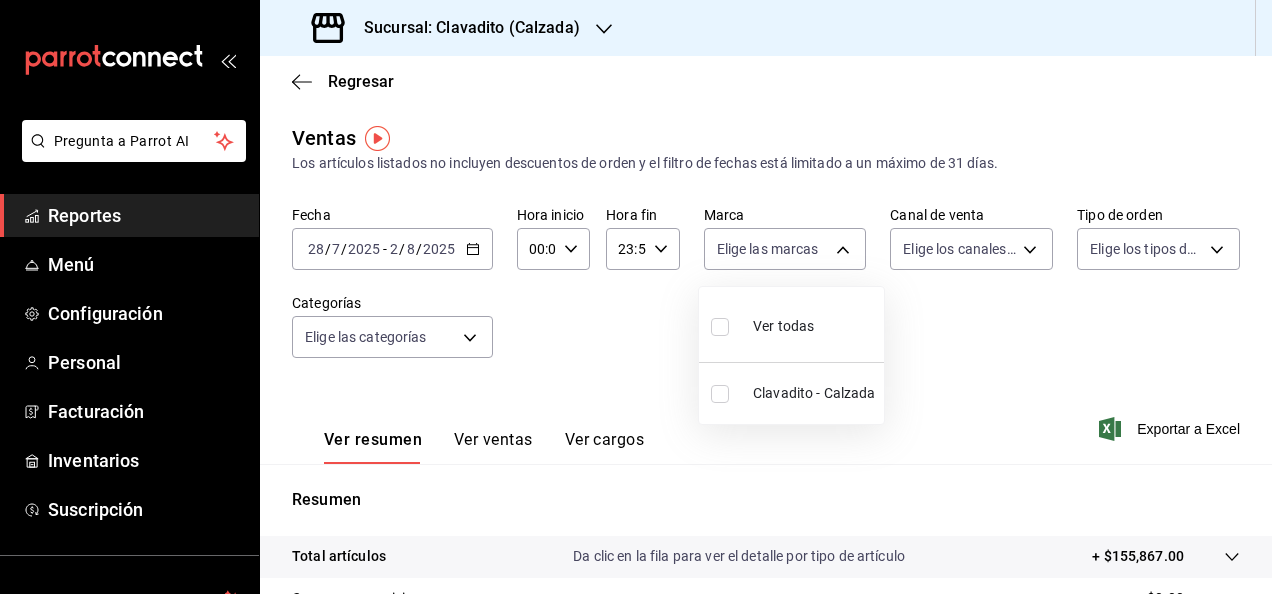 click at bounding box center (720, 327) 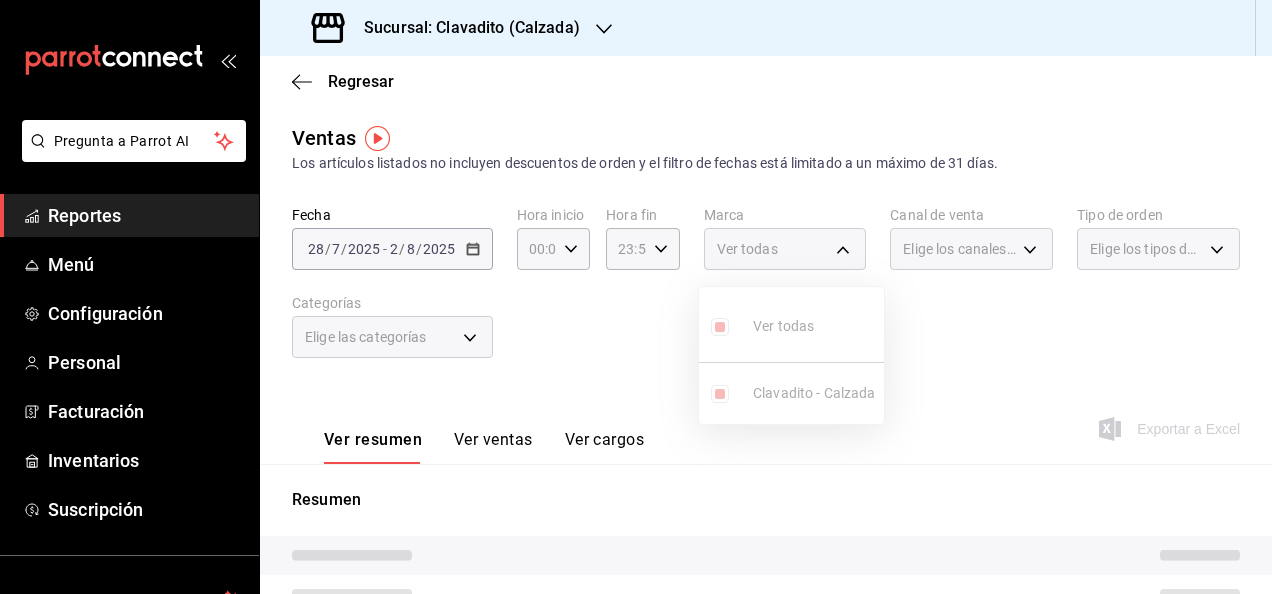 click on "Ver todas Clavadito - Calzada" at bounding box center [791, 355] 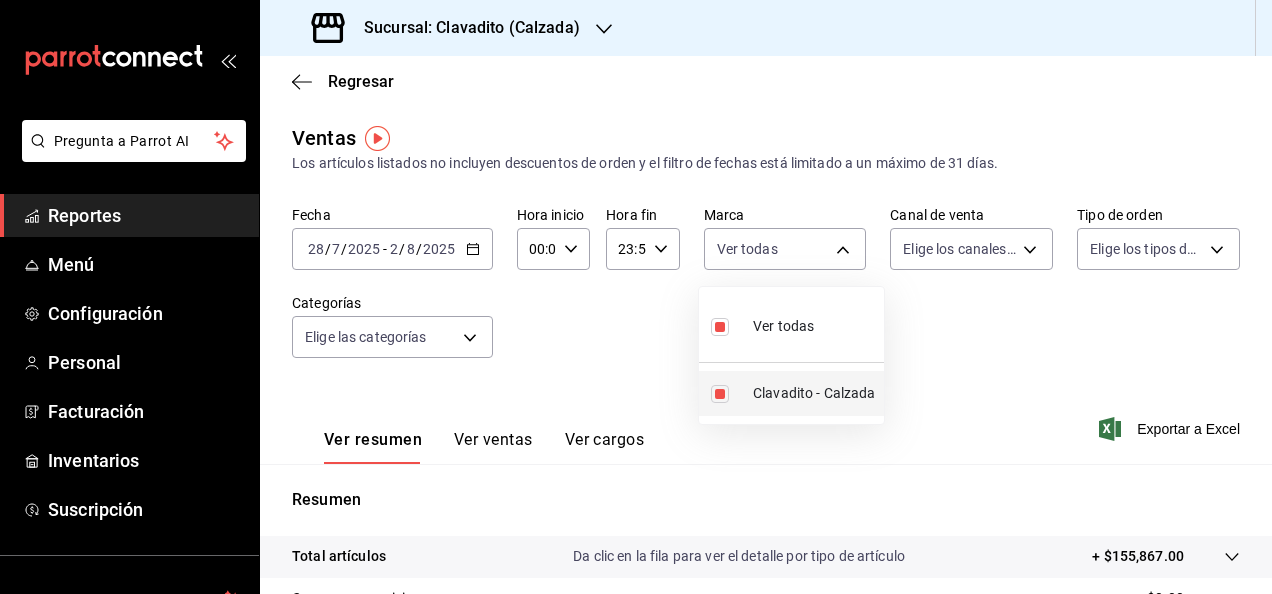 click at bounding box center (720, 394) 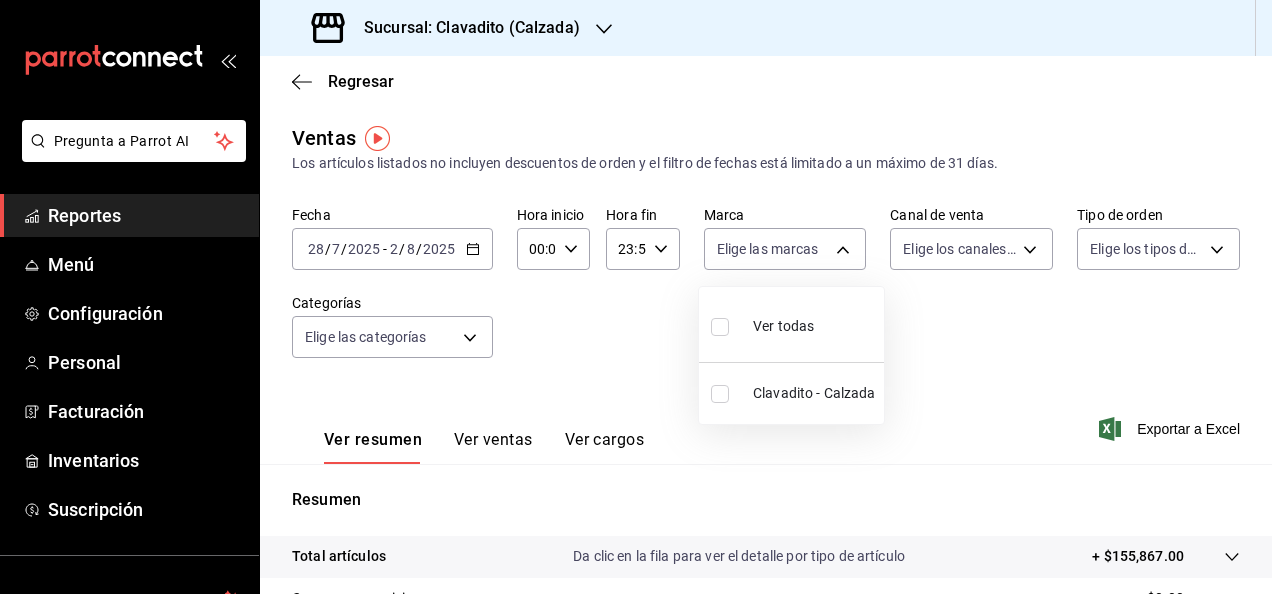 click at bounding box center (636, 297) 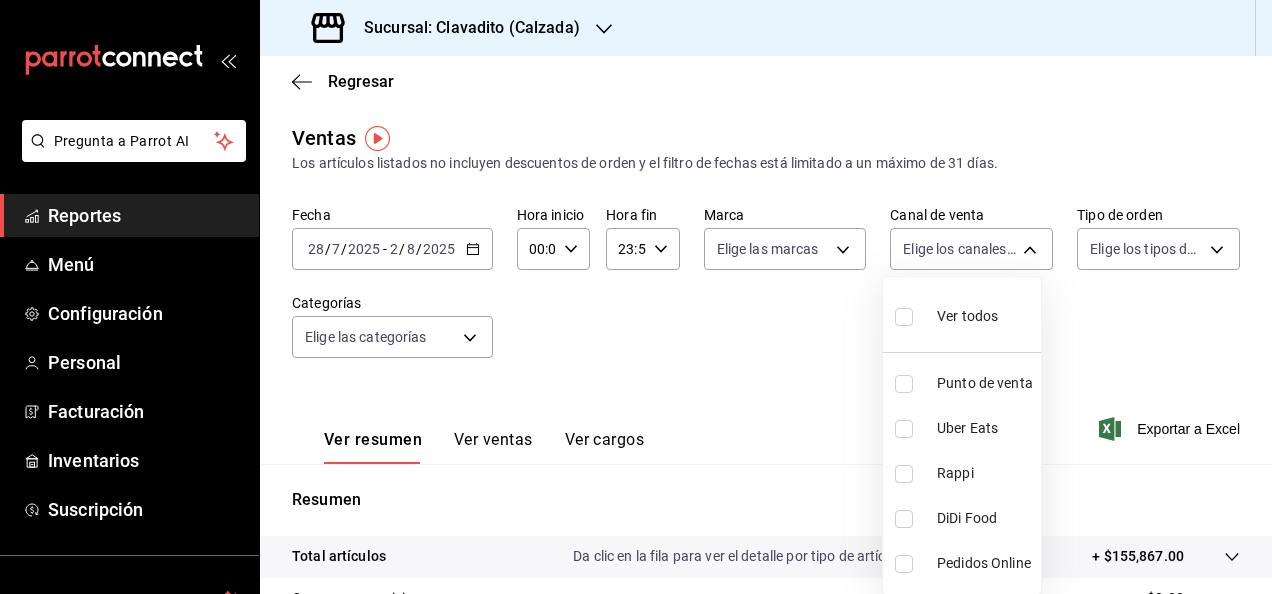 click on "Pregunta a Parrot AI Reportes   Menú   Configuración   Personal   Facturación   Inventarios   Suscripción   Ayuda Recomienda Parrot   [FIRST] [LAST]   Sugerir nueva función   Sucursal: Clavadito (Calzada) Regresar Ventas Los artículos listados no incluyen descuentos de orden y el filtro de fechas está limitado a un máximo de 31 días. Fecha 2025-07-28 28 / 7 / 2025 - 2025-08-02 2 / 8 / 2025 Hora inicio 00:00 Hora inicio Hora fin 23:59 Hora fin Marca Elige las marcas Canal de venta Elige los canales de venta Tipo de orden Elige los tipos de orden Categorías Elige las categorías Ver resumen Ver ventas Ver cargos Exportar a Excel Resumen Total artículos Da clic en la fila para ver el detalle por tipo de artículo + $155,867.00 Cargos por servicio + $0.00 Venta bruta = $155,867.00 Descuentos totales - $4,051.05 Certificados de regalo - $1,318.00 Venta total = $150,497.95 Impuestos - $20,758.34 Venta neta = $129,739.61 Pregunta a Parrot AI Reportes   Menú   Configuración   Personal   Facturación" at bounding box center (636, 297) 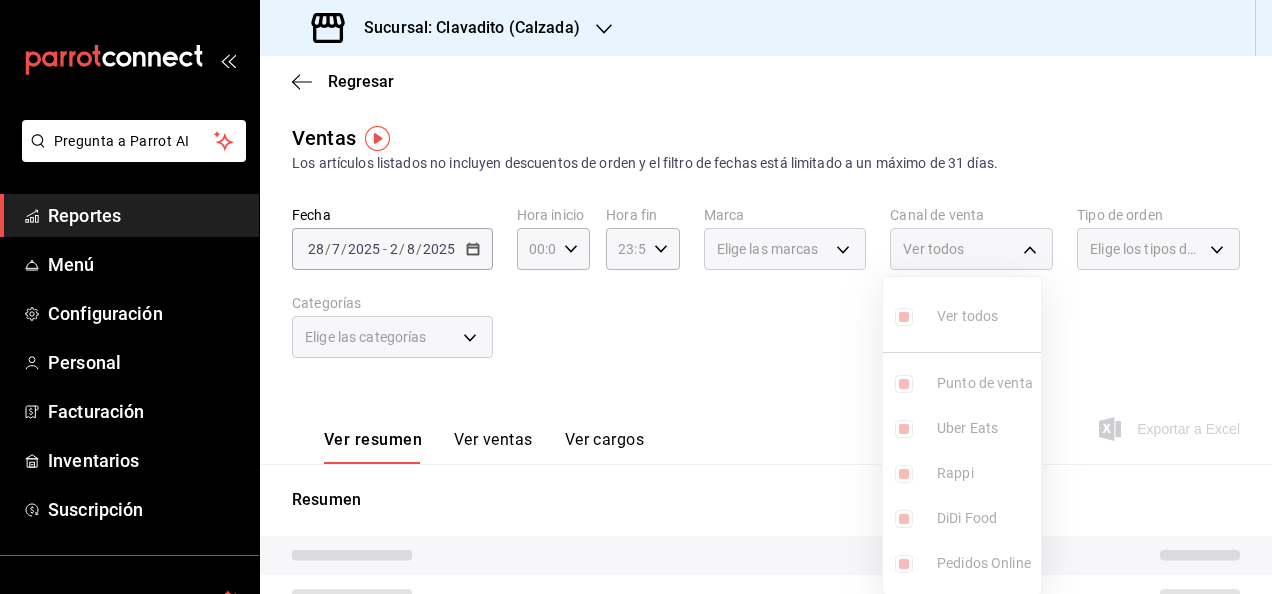 click at bounding box center [636, 297] 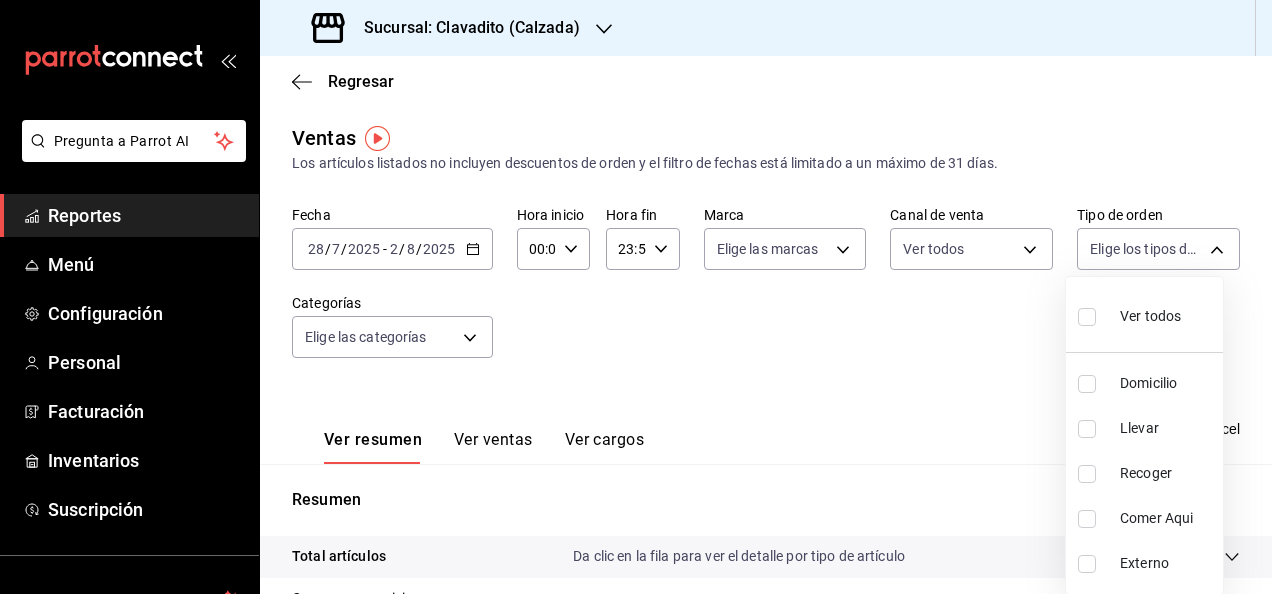 click on "Pregunta a Parrot AI Reportes   Menú   Configuración   Personal   Facturación   Inventarios   Suscripción   Ayuda Recomienda Parrot   [FIRST] [LAST]   Sugerir nueva función   Sucursal: Clavadito (Calzada) Regresar Ventas Los artículos listados no incluyen descuentos de orden y el filtro de fechas está limitado a un máximo de 31 días. Fecha 2025-07-28 28 / 7 / 2025 - 2025-08-02 2 / 8 / 2025 Hora inicio 00:00 Hora inicio Hora fin 23:59 Hora fin Marca Elige las marcas Canal de venta Ver todos PARROT,UBER_EATS,RAPPI,DIDI_FOOD,ONLINE Tipo de orden Elige los tipos de orden Categorías Elige las categorías Ver resumen Ver ventas Ver cargos Exportar a Excel Resumen Total artículos Da clic en la fila para ver el detalle por tipo de artículo + $155,867.00 Cargos por servicio + $0.00 Venta bruta = $155,867.00 Descuentos totales - $4,051.05 Certificados de regalo - $1,318.00 Venta total = $150,497.95 Impuestos - $20,758.34 Venta neta = $129,739.61 Pregunta a Parrot AI Reportes   Menú   Configuración" at bounding box center [636, 297] 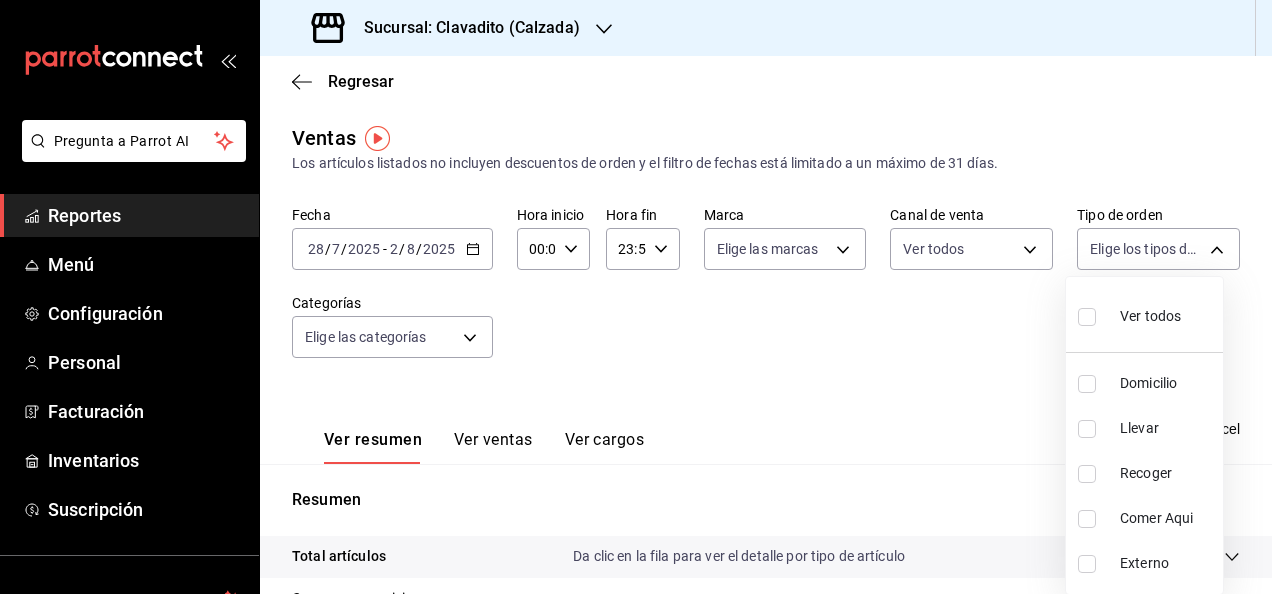click at bounding box center [1091, 519] 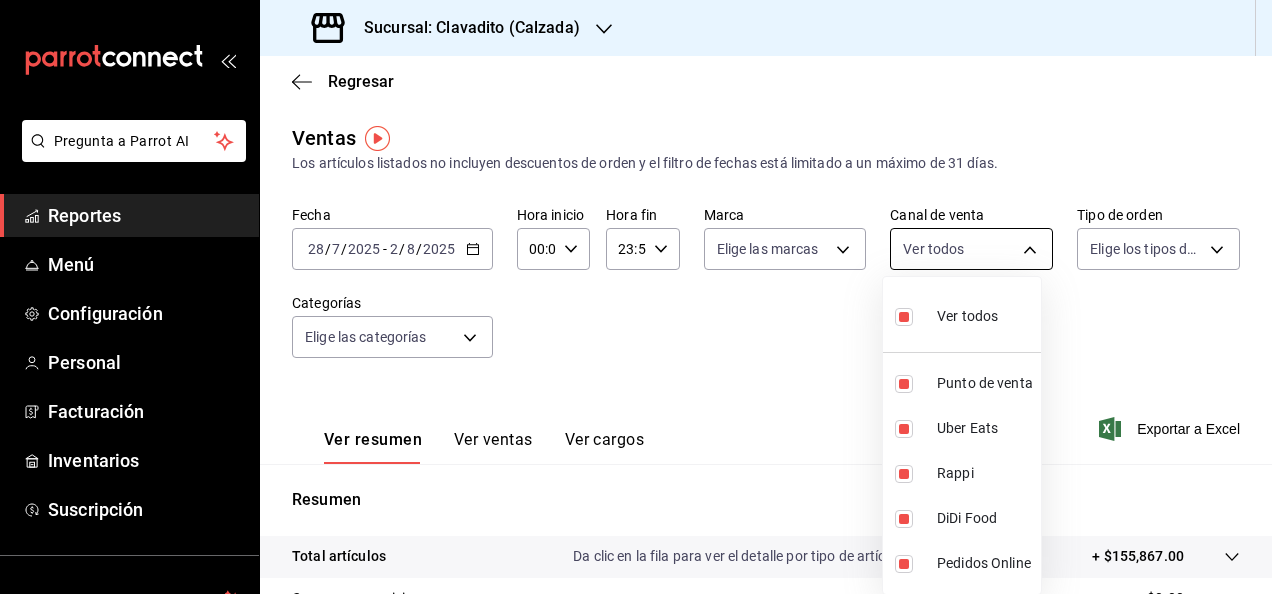 click on "Pregunta a Parrot AI Reportes   Menú   Configuración   Personal   Facturación   Inventarios   Suscripción   Ayuda Recomienda Parrot   [FIRST] [LAST]   Sugerir nueva función   Sucursal: Clavadito (Calzada) Regresar Ventas Los artículos listados no incluyen descuentos de orden y el filtro de fechas está limitado a un máximo de 31 días. Fecha 2025-07-28 28 / 7 / 2025 - 2025-08-02 2 / 8 / 2025 Hora inicio 00:00 Hora inicio Hora fin 23:59 Hora fin Marca Elige las marcas Canal de venta Ver todos PARROT,UBER_EATS,RAPPI,DIDI_FOOD,ONLINE Tipo de orden Elige los tipos de orden Categorías Elige las categorías Ver resumen Ver ventas Ver cargos Exportar a Excel Resumen Total artículos Da clic en la fila para ver el detalle por tipo de artículo + $155,867.00 Cargos por servicio + $0.00 Venta bruta = $155,867.00 Descuentos totales - $4,051.05 Certificados de regalo - $1,318.00 Venta total = $150,497.95 Impuestos - $20,758.34 Venta neta = $129,739.61 Pregunta a Parrot AI Reportes   Menú   Configuración" at bounding box center [636, 297] 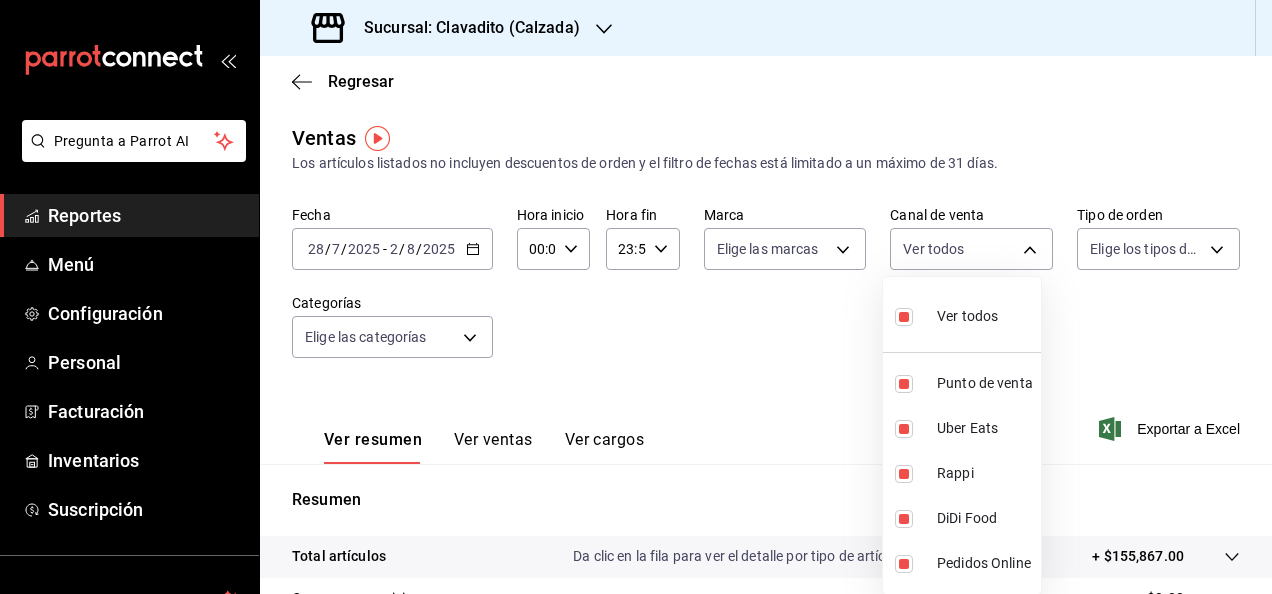 click at bounding box center (636, 297) 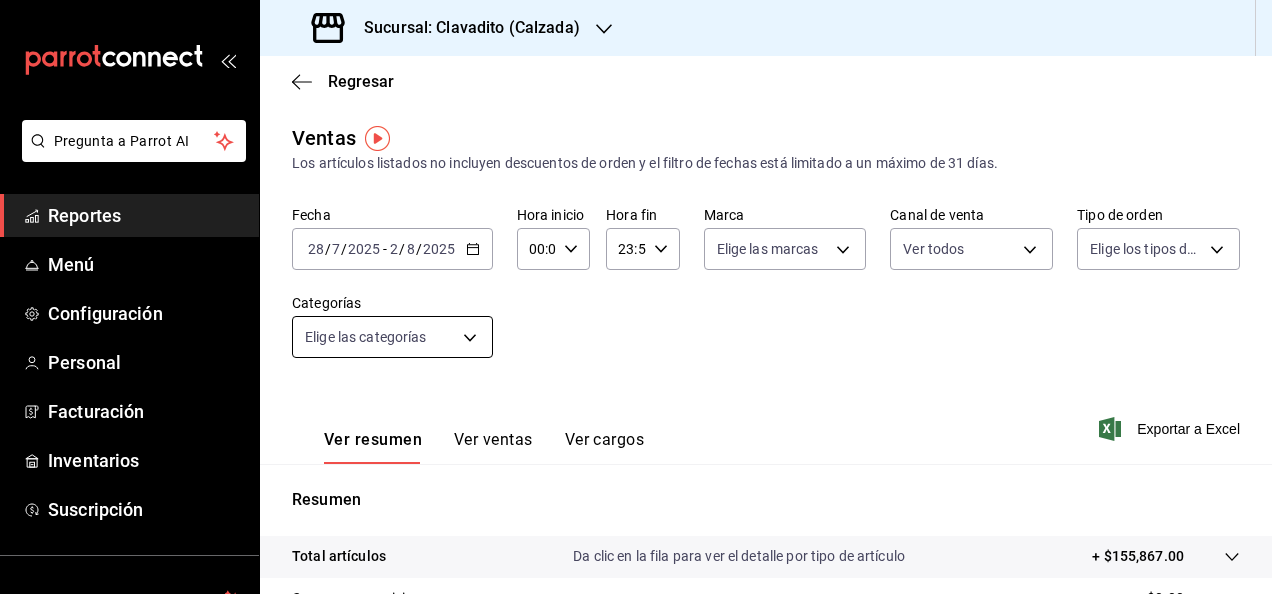 click on "Pregunta a Parrot AI Reportes   Menú   Configuración   Personal   Facturación   Inventarios   Suscripción   Ayuda Recomienda Parrot   [FIRST] [LAST]   Sugerir nueva función   Sucursal: Clavadito (Calzada) Regresar Ventas Los artículos listados no incluyen descuentos de orden y el filtro de fechas está limitado a un máximo de 31 días. Fecha 2025-07-28 28 / 7 / 2025 - 2025-08-02 2 / 8 / 2025 Hora inicio 00:00 Hora inicio Hora fin 23:59 Hora fin Marca Elige las marcas Canal de venta Ver todos PARROT,UBER_EATS,RAPPI,DIDI_FOOD,ONLINE Tipo de orden Elige los tipos de orden Categorías Elige las categorías Ver resumen Ver ventas Ver cargos Exportar a Excel Resumen Total artículos Da clic en la fila para ver el detalle por tipo de artículo + $155,867.00 Cargos por servicio + $0.00 Venta bruta = $155,867.00 Descuentos totales - $4,051.05 Certificados de regalo - $1,318.00 Venta total = $150,497.95 Impuestos - $20,758.34 Venta neta = $129,739.61 Pregunta a Parrot AI Reportes   Menú   Configuración" at bounding box center (636, 297) 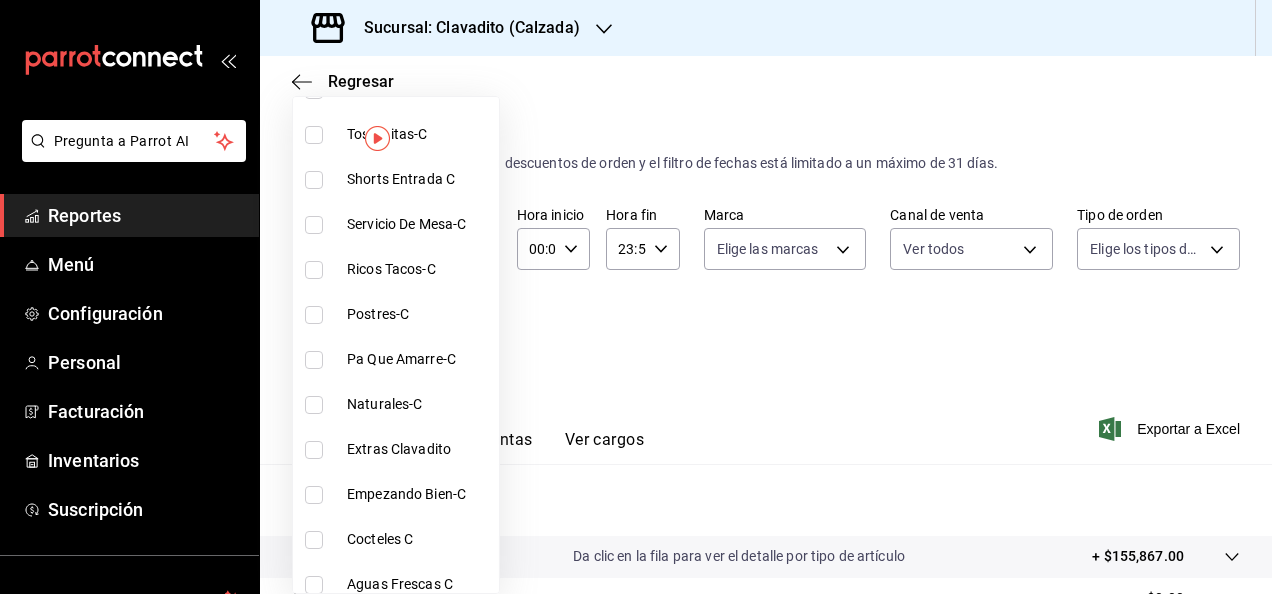 scroll, scrollTop: 2048, scrollLeft: 0, axis: vertical 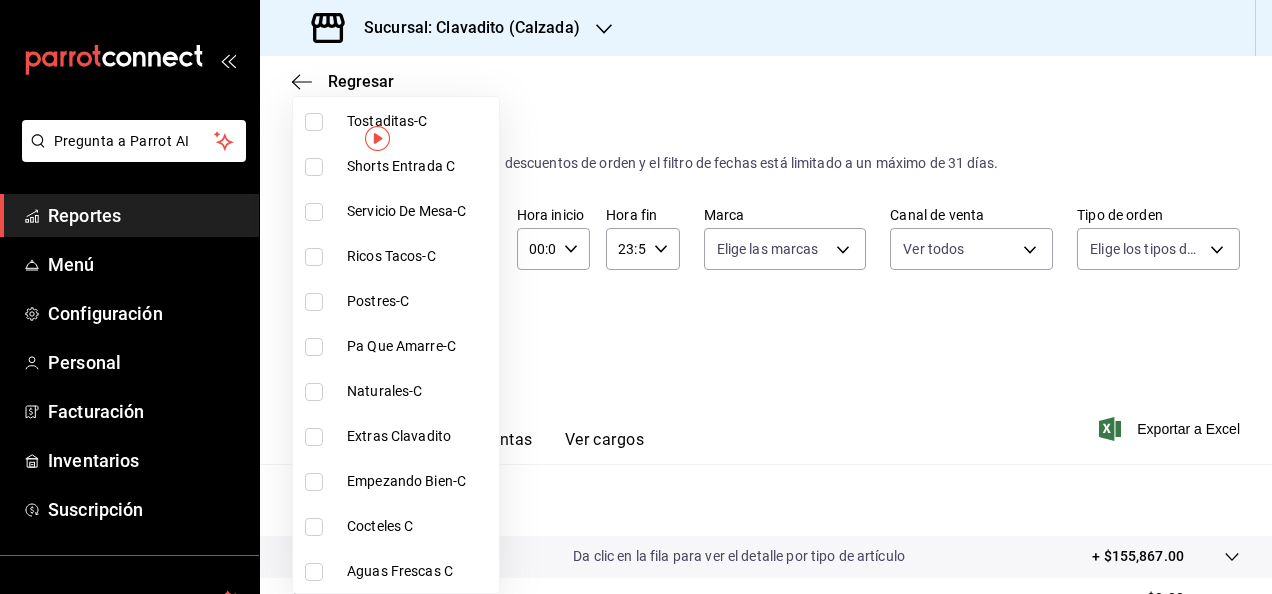 click at bounding box center [636, 297] 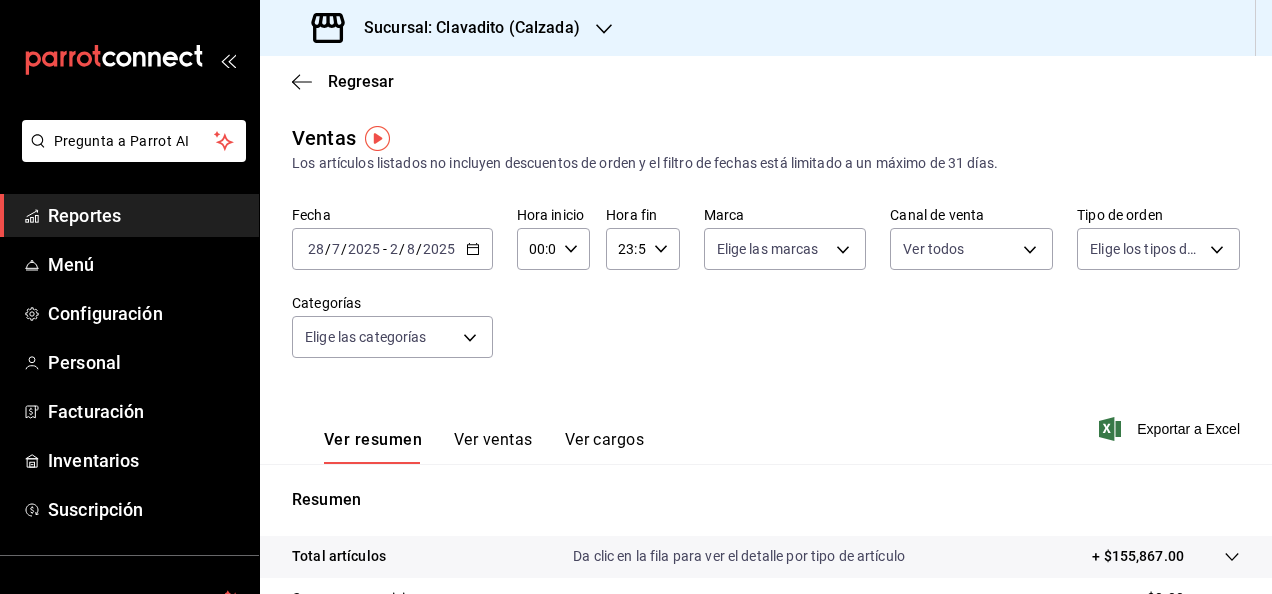 click on "Ver ventas" at bounding box center (493, 447) 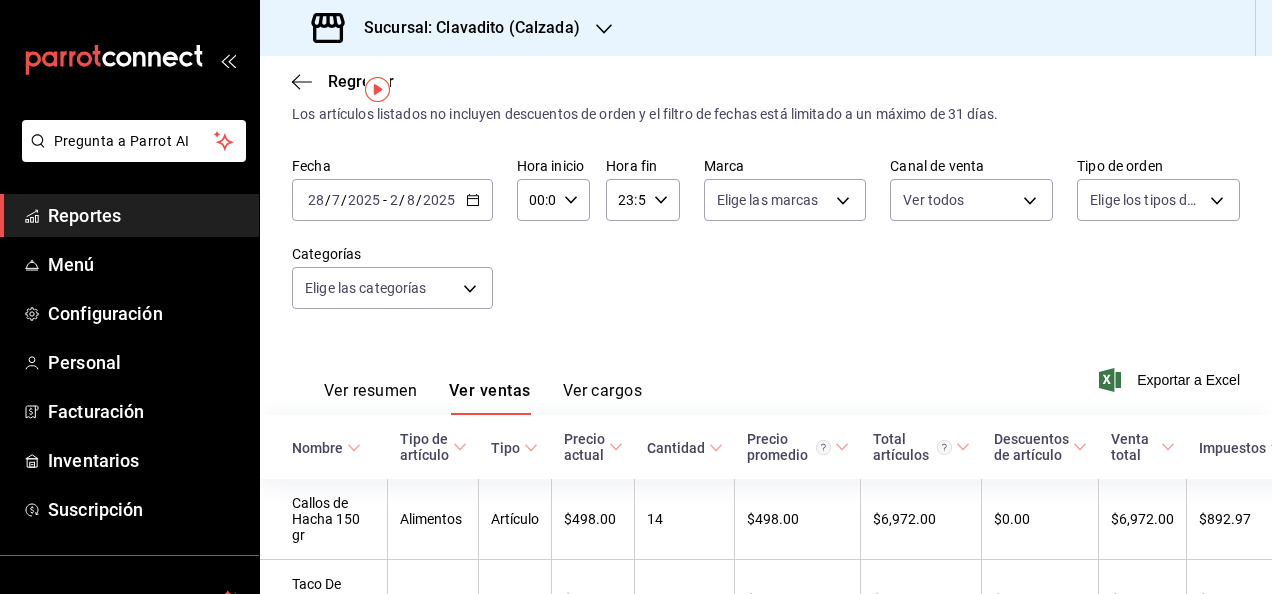 scroll, scrollTop: 0, scrollLeft: 0, axis: both 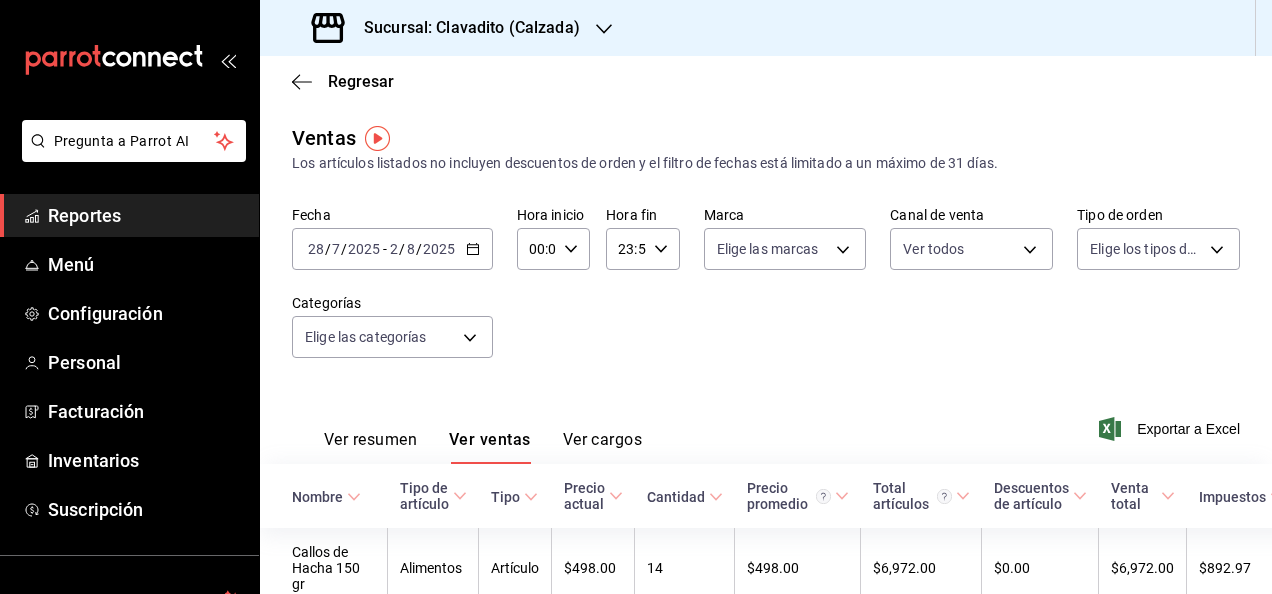 click on "2025-07-28 28 / 7 / 2025 - 2025-08-02 2 / 8 / 2025" at bounding box center (392, 249) 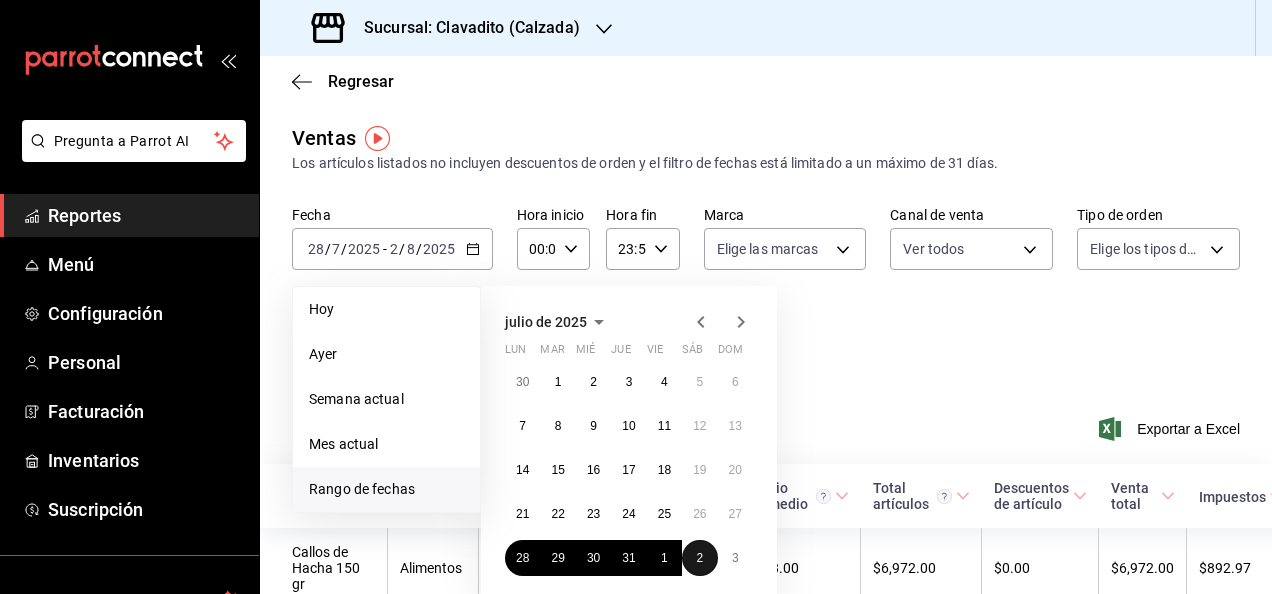 click on "2" at bounding box center [699, 558] 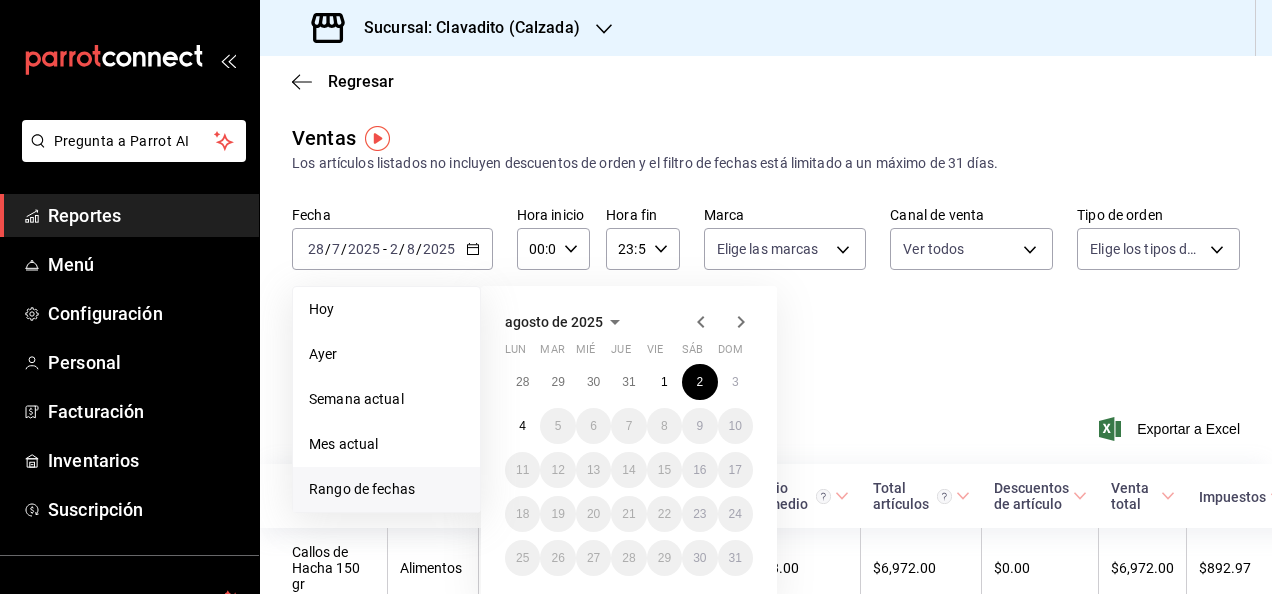 click 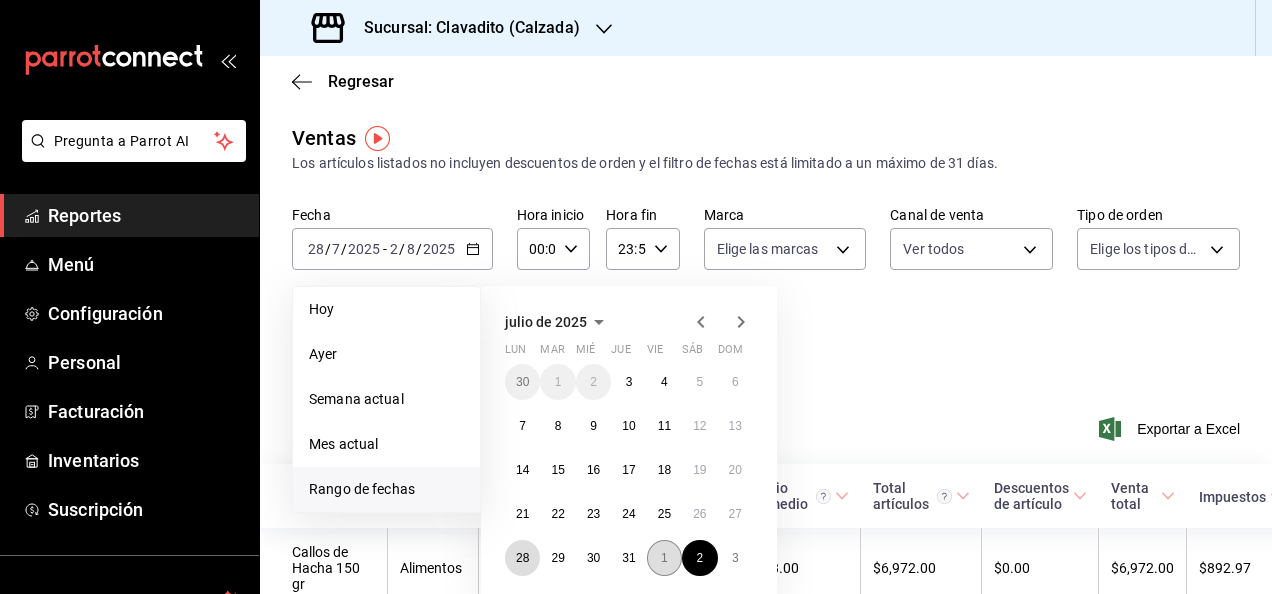 drag, startPoint x: 522, startPoint y: 563, endPoint x: 666, endPoint y: 559, distance: 144.05554 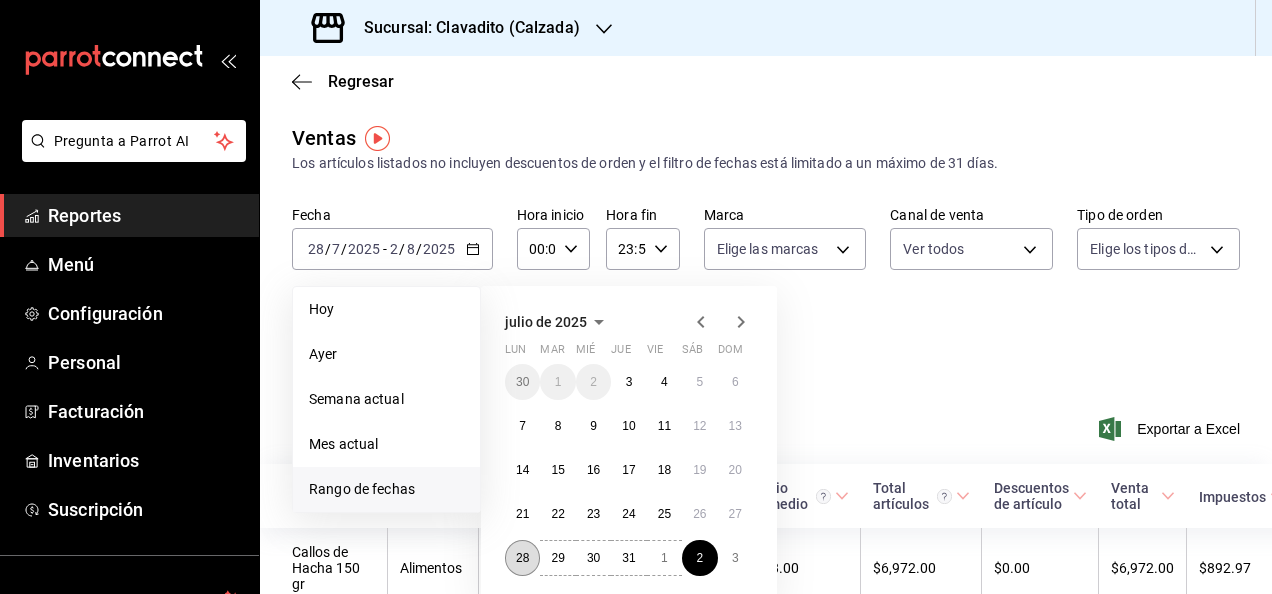 click on "28" at bounding box center (522, 558) 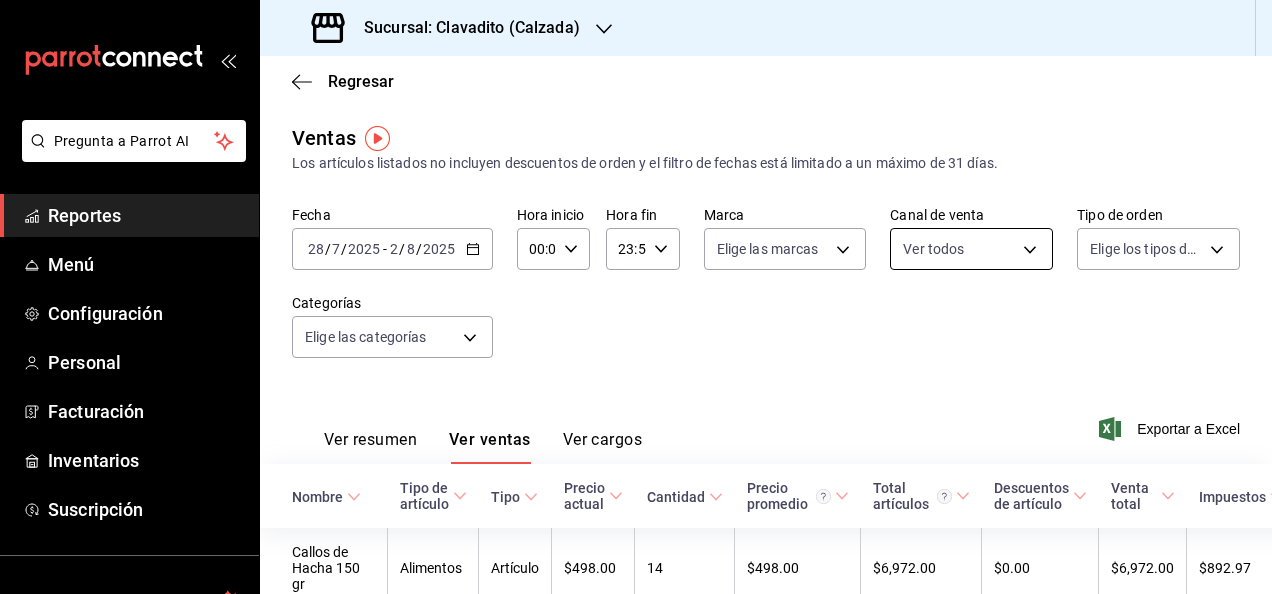 click on "Pregunta a Parrot AI Reportes   Menú   Configuración   Personal   Facturación   Inventarios   Suscripción   Ayuda Recomienda Parrot   [FIRST] [LAST]   Sugerir nueva función   Sucursal: Clavadito (Calzada) Regresar Ventas Los artículos listados no incluyen descuentos de orden y el filtro de fechas está limitado a un máximo de 31 días. Fecha 2025-07-28 28 / 7 / 2025 - 2025-08-02 2 / 8 / 2025 Hora inicio 00:00 Hora inicio Hora fin 23:59 Hora fin Marca Elige las marcas Canal de venta Ver todos PARROT,UBER_EATS,RAPPI,DIDI_FOOD,ONLINE Tipo de orden Elige los tipos de orden Categorías Elige las categorías Ver resumen Ver ventas Ver cargos Exportar a Excel Nombre Tipo de artículo Tipo Precio actual Cantidad Precio promedio   Total artículos   Descuentos de artículo Venta total Impuestos Venta neta Callos de Hacha 150 gr Alimentos Artículo $498.00 14 $498.00 $6,972.00 $0.00 $6,972.00 $892.97 $6,079.03 Taco De Pulpo Y Tuetano 1 Pz Alimentos Artículo $129.00 48 $129.00 $6,192.00 $0.00 $6,192.00 $814.92" at bounding box center (636, 297) 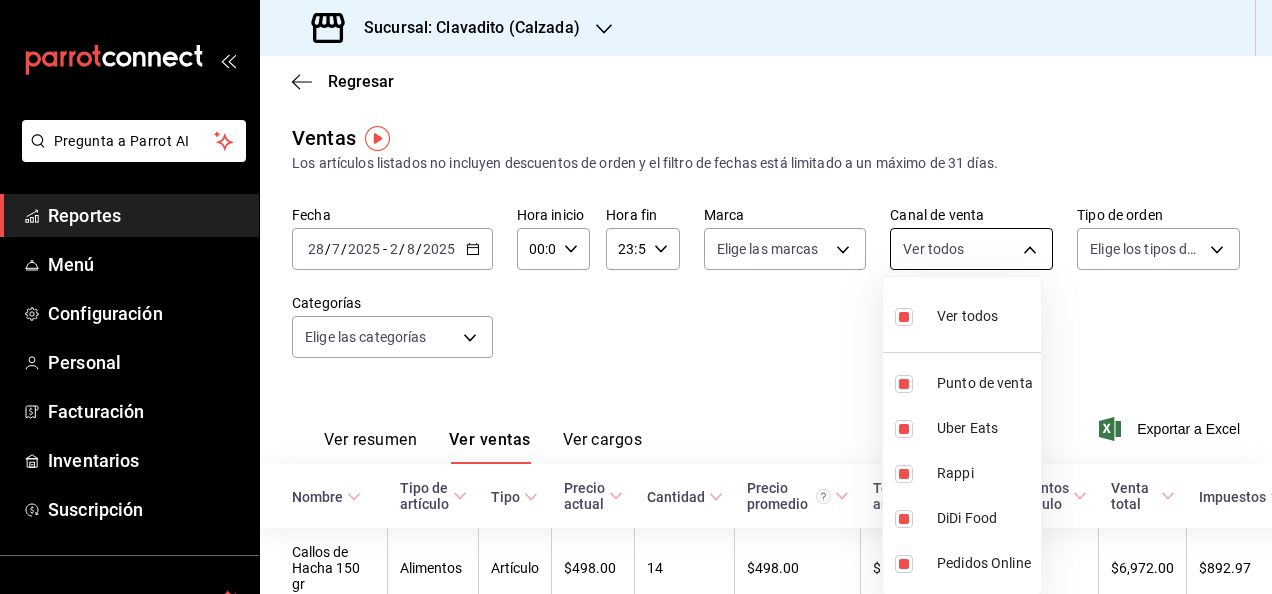 click at bounding box center [636, 297] 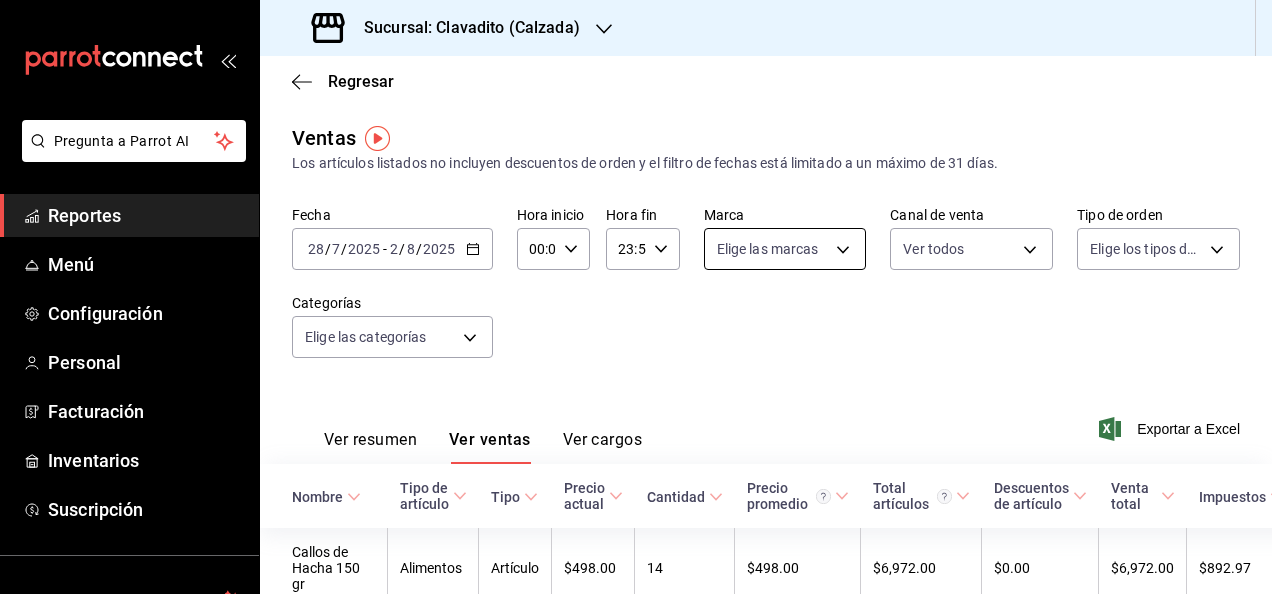 click on "Pregunta a Parrot AI Reportes   Menú   Configuración   Personal   Facturación   Inventarios   Suscripción   Ayuda Recomienda Parrot   [FIRST] [LAST]   Sugerir nueva función   Sucursal: Clavadito (Calzada) Regresar Ventas Los artículos listados no incluyen descuentos de orden y el filtro de fechas está limitado a un máximo de 31 días. Fecha 2025-07-28 28 / 7 / 2025 - 2025-08-02 2 / 8 / 2025 Hora inicio 00:00 Hora inicio Hora fin 23:59 Hora fin Marca Elige las marcas Canal de venta Ver todos PARROT,UBER_EATS,RAPPI,DIDI_FOOD,ONLINE Tipo de orden Elige los tipos de orden Categorías Elige las categorías Ver resumen Ver ventas Ver cargos Exportar a Excel Nombre Tipo de artículo Tipo Precio actual Cantidad Precio promedio   Total artículos   Descuentos de artículo Venta total Impuestos Venta neta Callos de Hacha 150 gr Alimentos Artículo $498.00 14 $498.00 $6,972.00 $0.00 $6,972.00 $892.97 $6,079.03 Taco De Pulpo Y Tuetano 1 Pz Alimentos Artículo $129.00 48 $129.00 $6,192.00 $0.00 $6,192.00 $814.92" at bounding box center (636, 297) 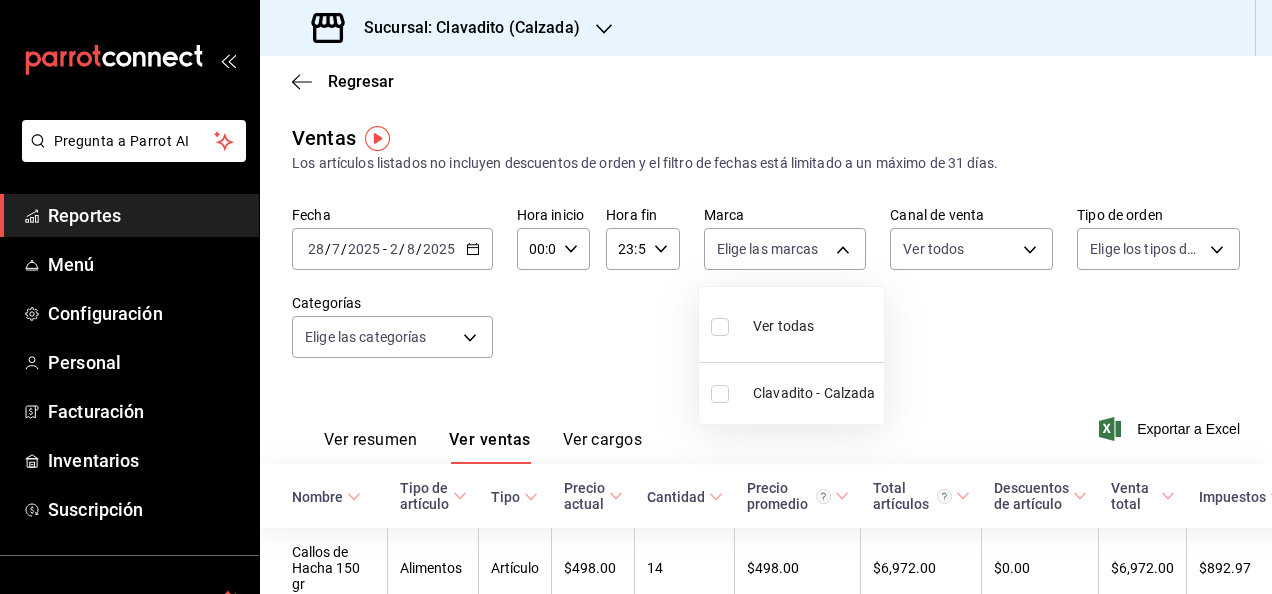 click at bounding box center (720, 327) 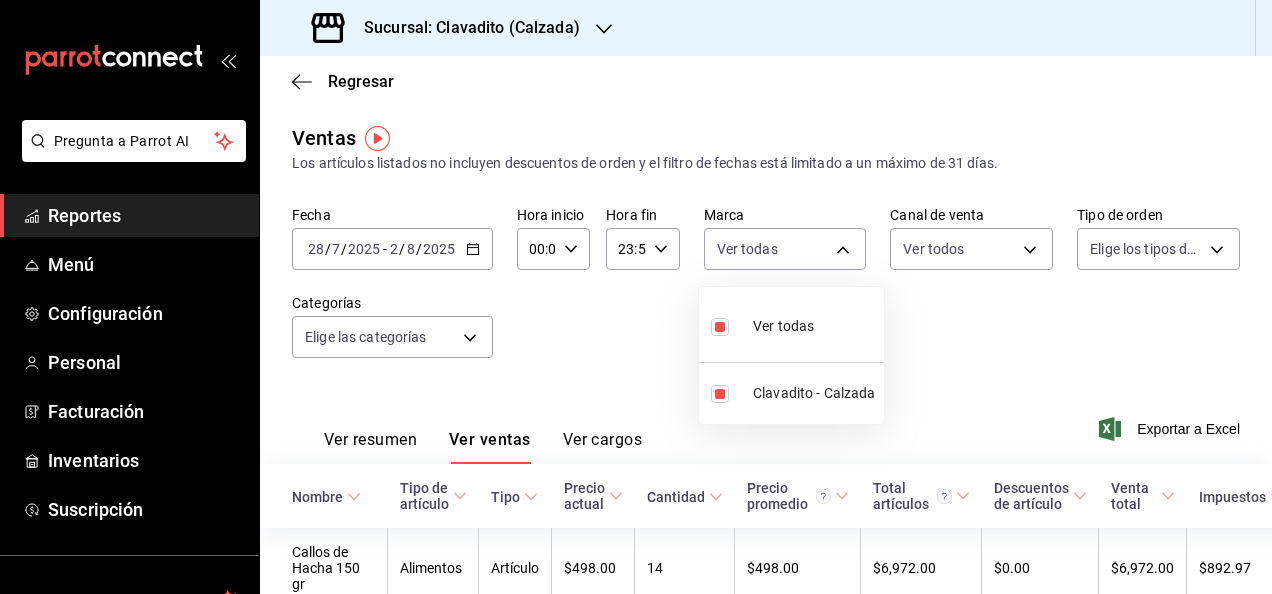 click at bounding box center (636, 297) 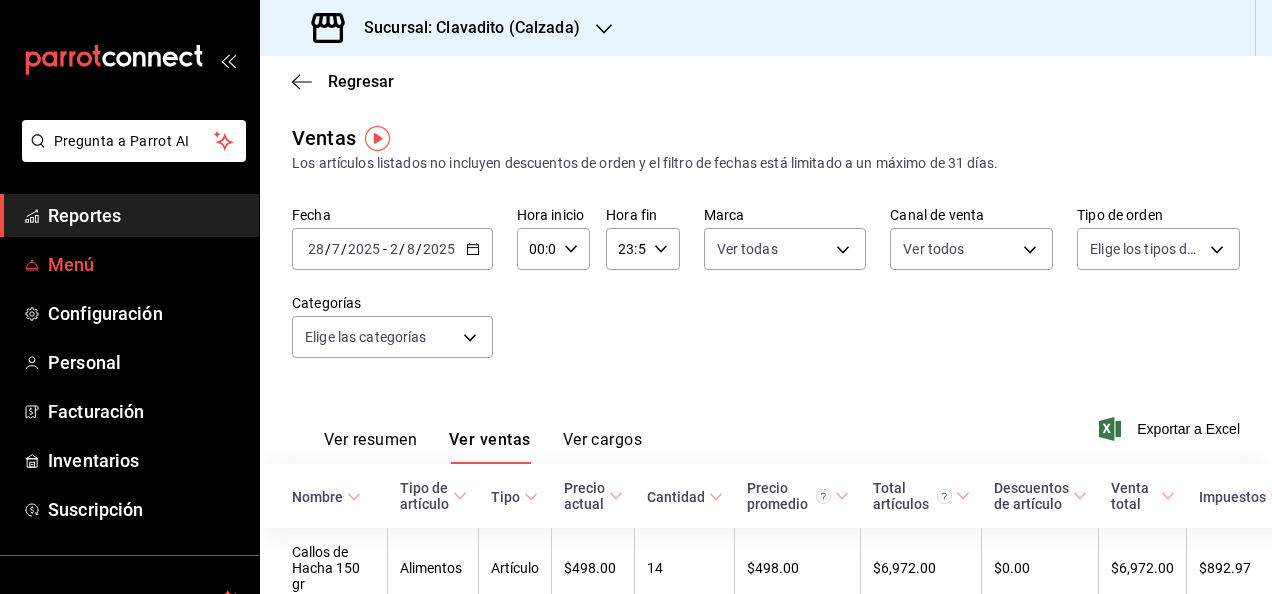 click on "Menú" at bounding box center [145, 264] 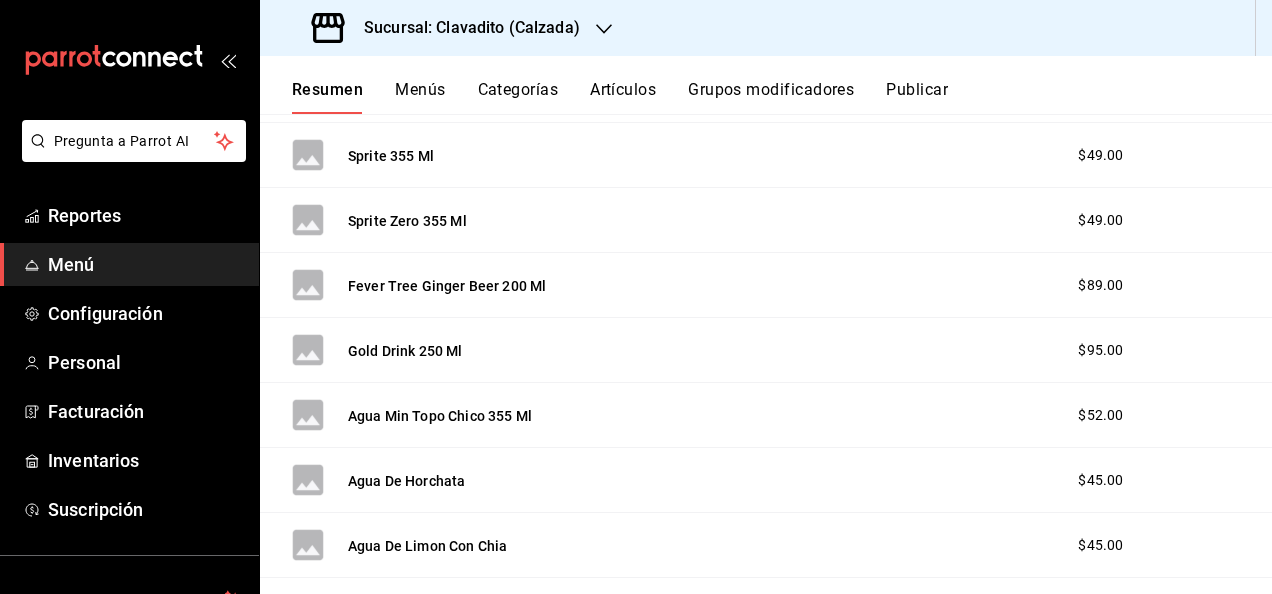 scroll, scrollTop: 2463, scrollLeft: 0, axis: vertical 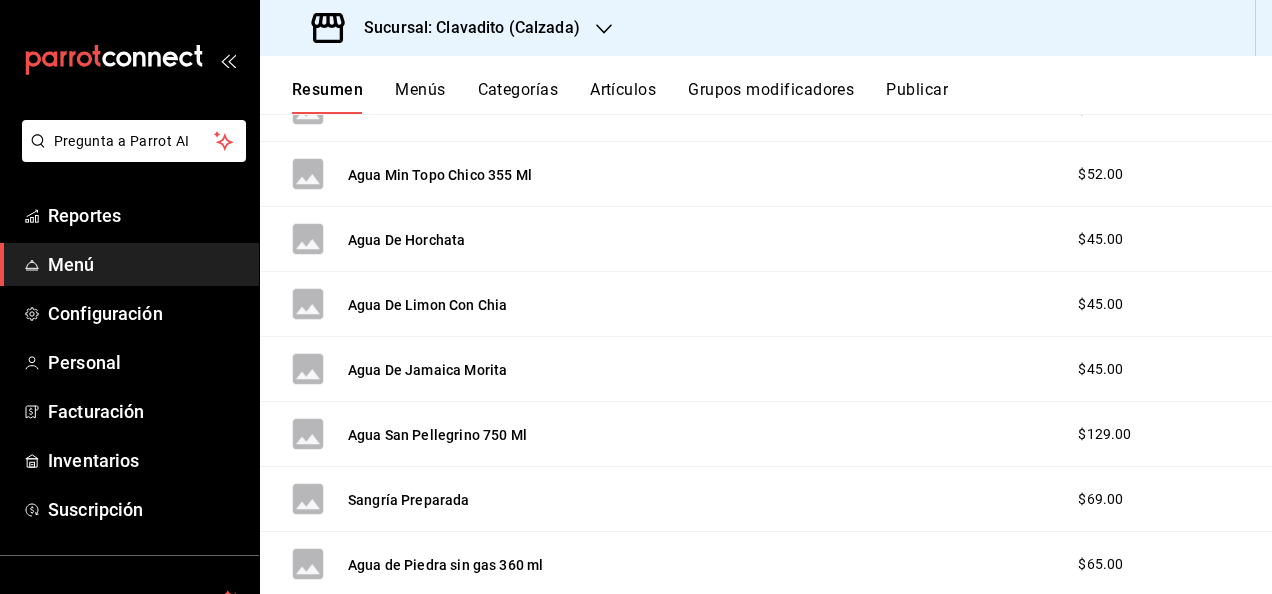 click on "Menús" at bounding box center [420, 97] 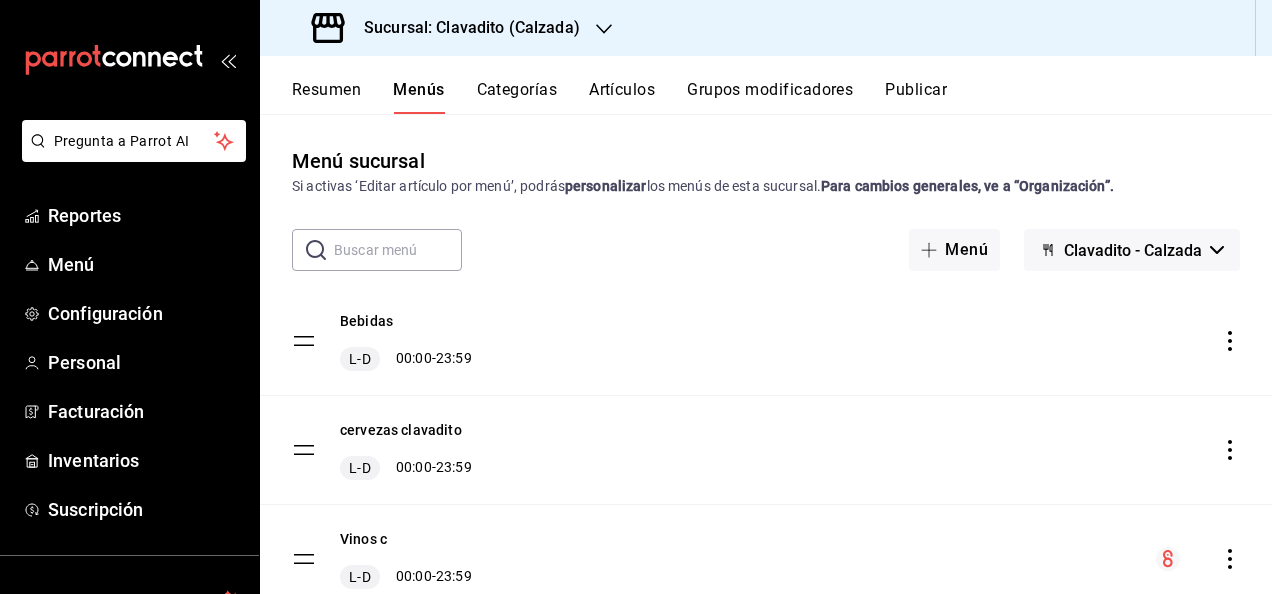 click on "Categorías" at bounding box center [517, 97] 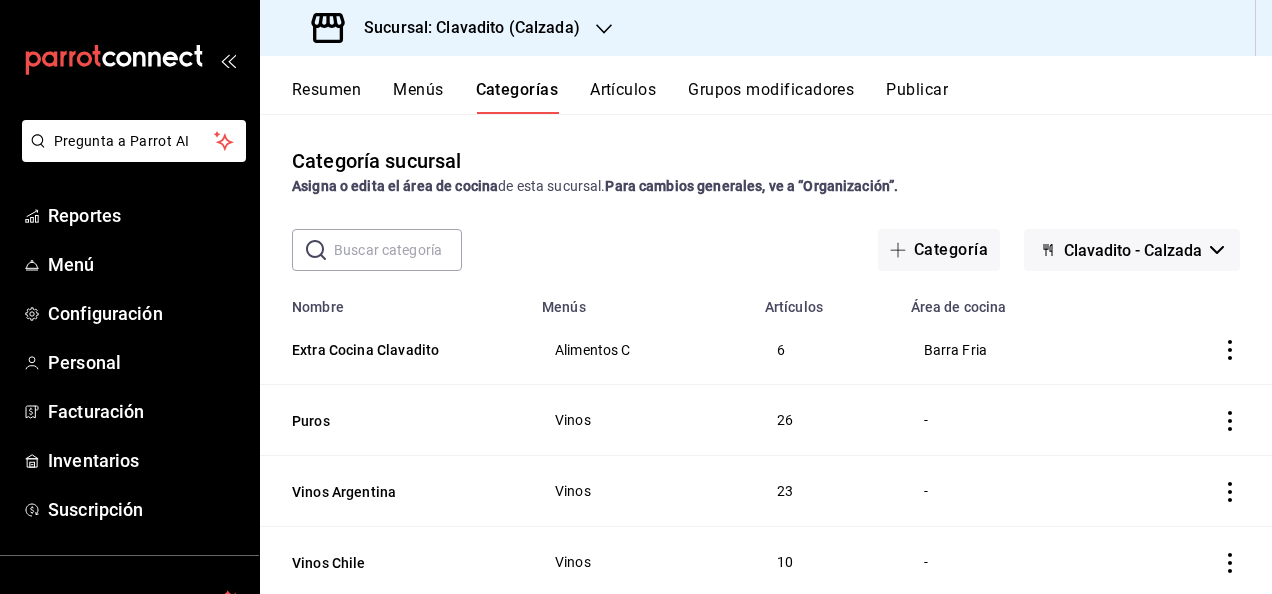 click on "Artículos" at bounding box center [623, 97] 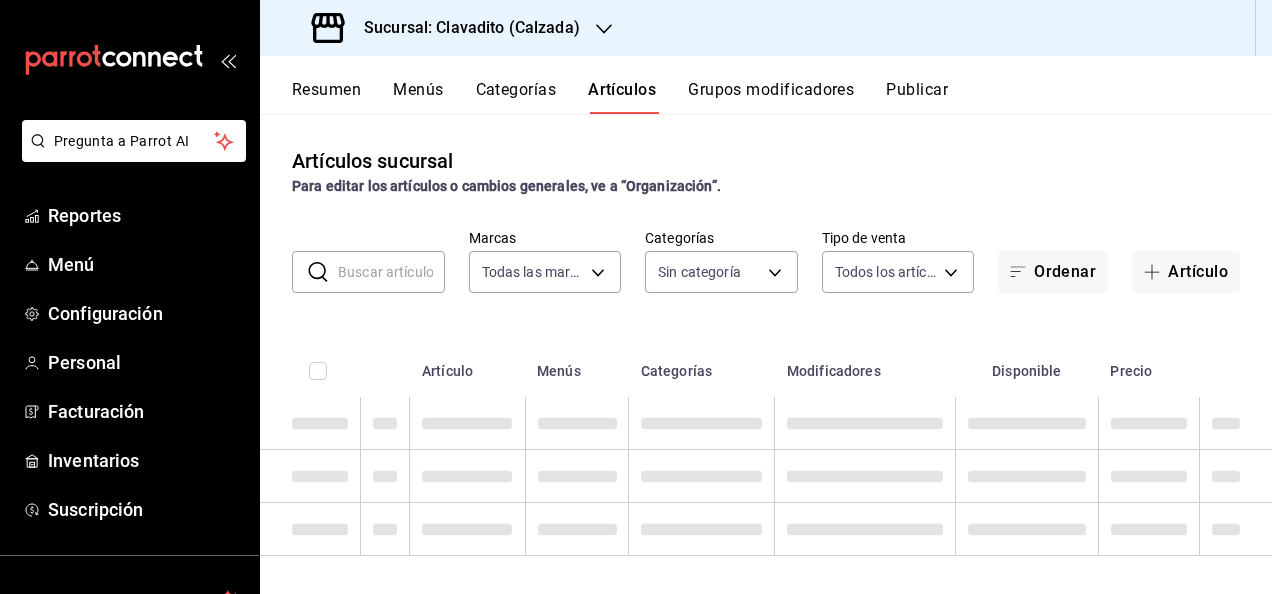 type on "7c6329b2-7c80-4d0a-92e1-359a60270725" 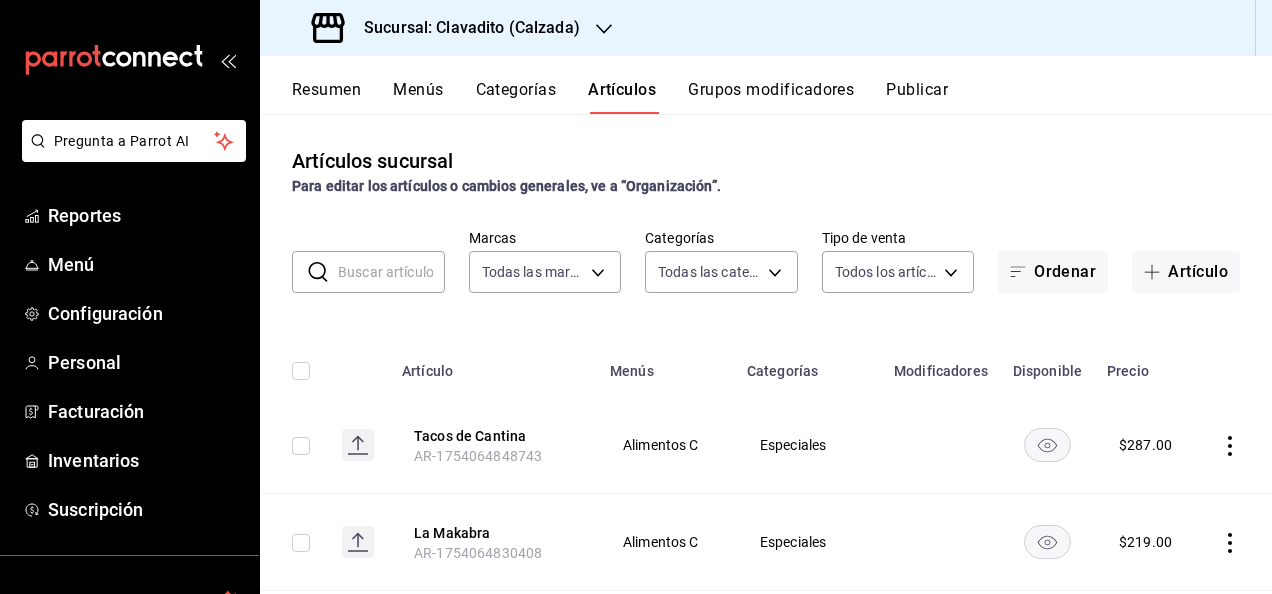 type on "baf57ed1-919f-4c82-8763-5f61bb5ecf6c,a733550a-1833-4f39-b337-4b288d8ef239,37b97a72-17a4-4e39-8fce-fd9544574e93,cadc36a8-87c0-4195-ba23-d676cf623625,e98a6d30-208d-4082-a559-a1f9face9959,99b8470a-5ea7-475b-b136-5ed3d9a5e410,047c11f7-72c9-4955-ba1a-d44919ddd039,36d6c80d-2f11-4472-b525-20c1d559e656,a40cfb00-be0f-4abf-8764-265e0d92dcd9,b6816625-1989-4c19-adbf-e3d6534c0bd6,6e711a98-7d55-4c32-84e4-c491233ed67f,ea8e3917-82a2-4067-a7cc-e1d69f2ece6f,a0bd8935-c53c-4c84-89ff-02892861e767,26128535-be73-4964-8523-658144c82109,5795b072-77e6-4625-9886-d87a9b41cc7b,707b9c0c-f82a-414c-acb8-32a291eef516,5be177d2-45de-4255-ad47-9f3db2f696b0,6c4b66c8-7924-4497-9a95-fa63a844fd30,5f03c79f-32a4-4a61-8e86-46e97a8cbd3a,7f3a792c-186d-492f-846c-413c9fde53ac,94cb6eaa-6584-4751-91a3-7599866f5089,2453a8f0-4dd5-46bf-96b3-947f90759acf,540ed52d-8059-4381-8dd7-694a68d4b18e,1916931e-68c5-469e-8679-6779e9c2eeb9,eafd4649-8511-4dff-a8df-b0d6139b62c0,ab55a70e-d0a2-4ce9-842e-f059d3a85a5c,81eb5457-1af4-4201-af7b-074ae588919e,12eaaa67-ac78-403d-a3d..." 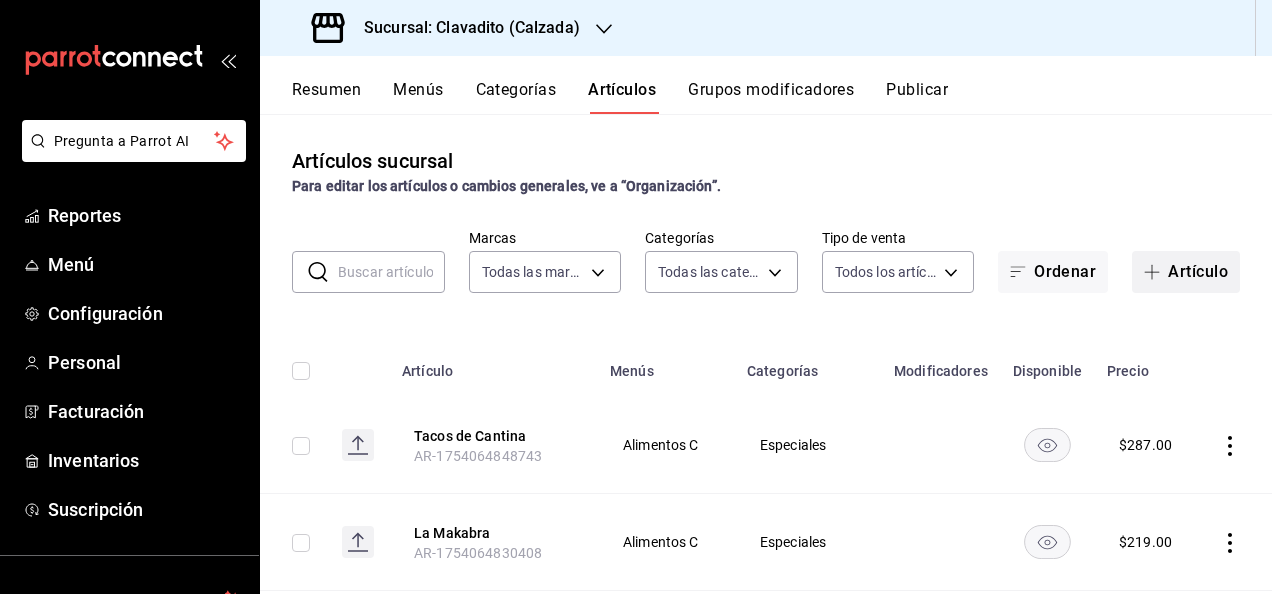 drag, startPoint x: 504, startPoint y: 429, endPoint x: 1168, endPoint y: 266, distance: 683.7141 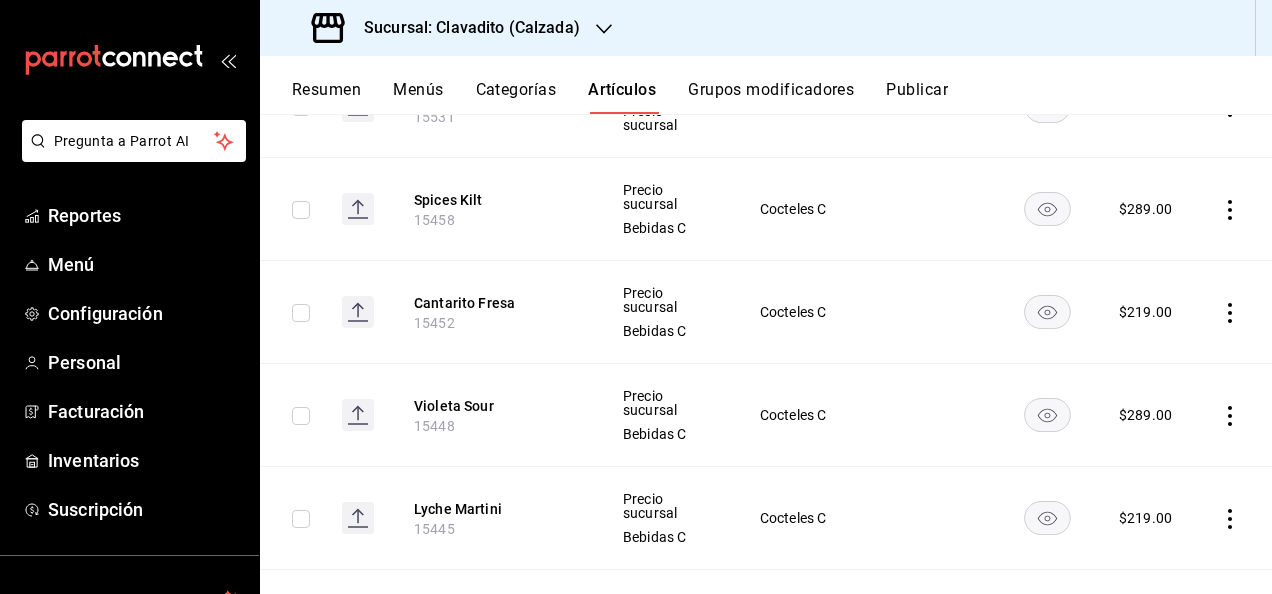 scroll, scrollTop: 774, scrollLeft: 0, axis: vertical 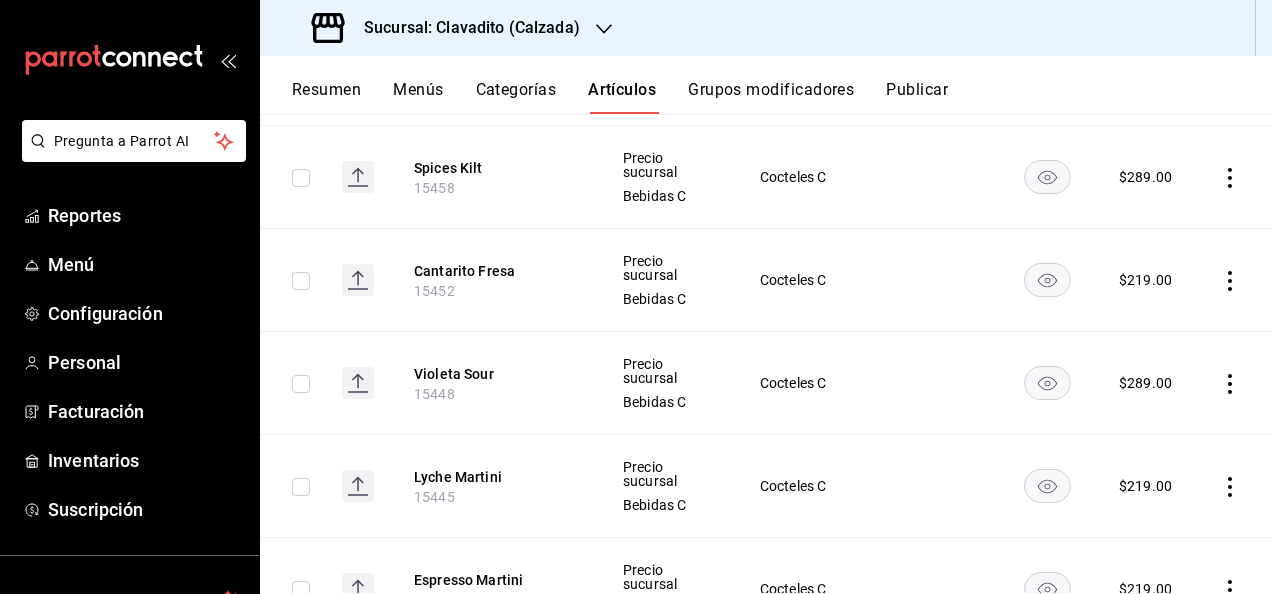 click 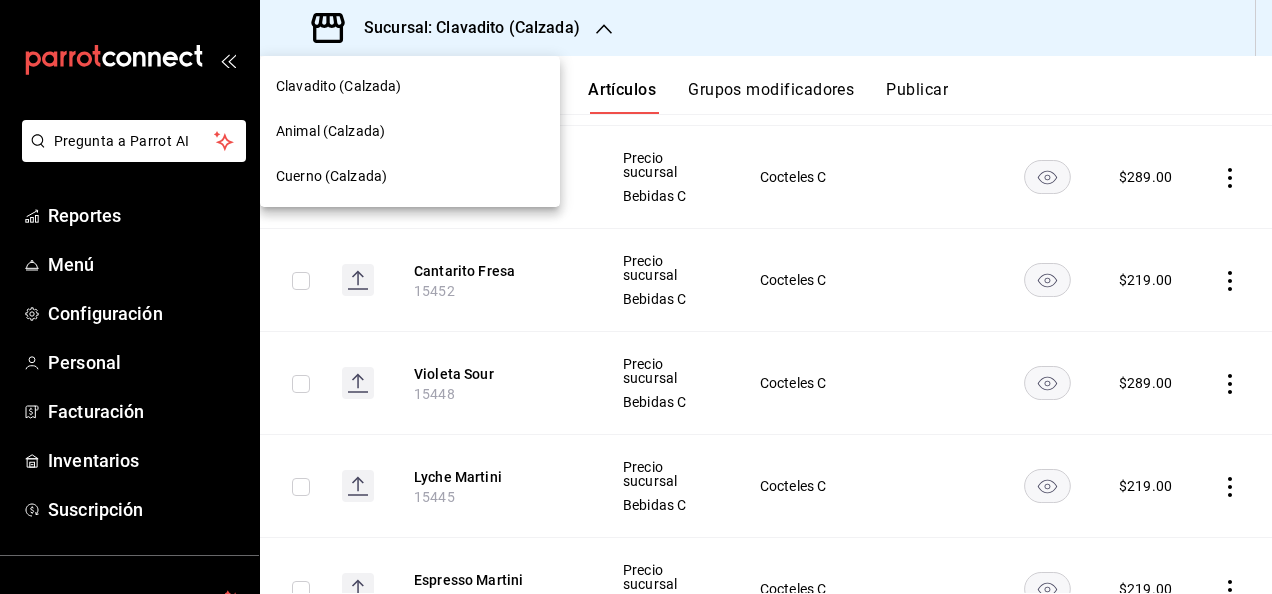 click on "Cuerno (Calzada)" at bounding box center [331, 176] 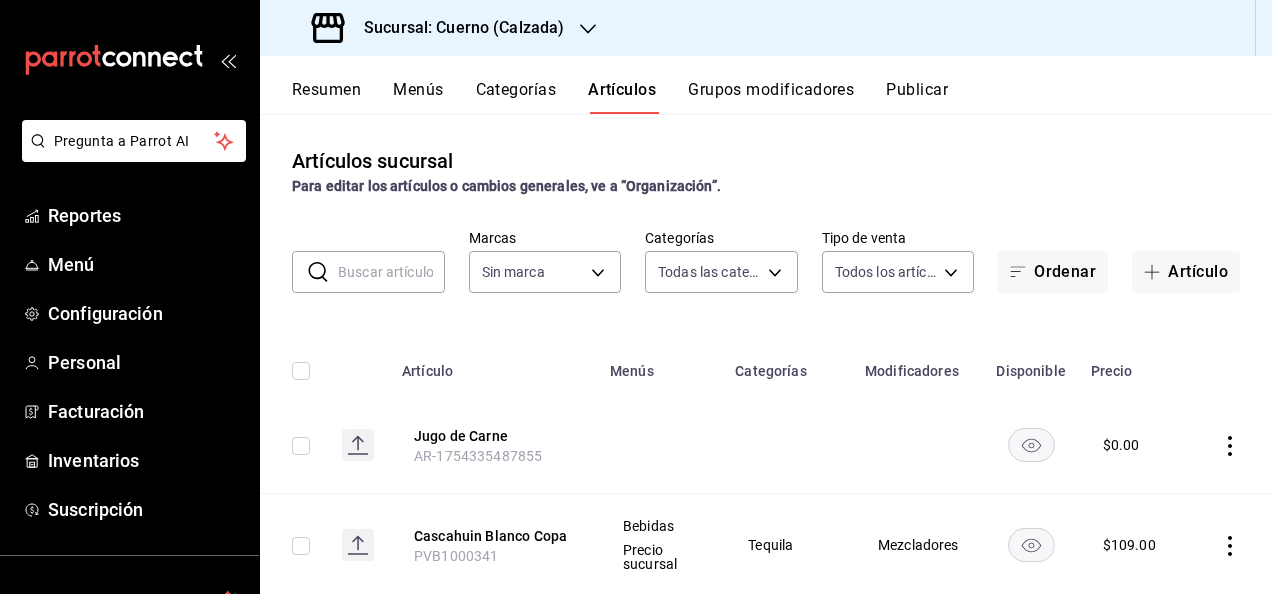 type on "560d4c35-d9fc-4089-91ff-402d238ea400,302845cf-2d1c-4fb1-9d9e-8d4a14396fbe,26243b00-66a6-47bb-a772-287ef618faf2,b09d14e9-63fd-4e24-8b99-ab1490558871,fe2abe41-1439-4318-9456-18b5e2f878bd,41f0bc5f-8181-4d45-b405-8da6f2a8d86e,fda41af7-f3a2-492b-a461-1a46c240ee08,863bc258-1e99-4872-bcf7-a09075be09ab,301bd397-1227-46c4-89e8-592e9cabe38a,d2f4bd6d-f182-415a-ac77-09b962d66e55,87bf280b-f31a-4b02-9c18-a0f4aa42fec5,26291245-16dd-4ac5-869c-ae1f5df01af2,b638bfb6-e164-488a-9af6-af9a3dd5d29a,c5371119-9e6d-4f41-b46d-183d02598cdf,f3715547-cd78-45dc-9e3e-9341fefeb173,8e89e5aa-9ced-4293-a122-bffe5c2efb39,b6c1f783-e1e6-4087-9e41-bb82c8e59cf6,f015595a-667a-4223-b3ac-a2021b1cc2eb,f67d53b7-5130-47ae-99c7-fbfdd16a3fc4,84b9f398-50f1-4a7f-b504-8a2ee6228c62,5049705b-53fc-4d9a-bec0-879d322a5239,b289b87d-9845-4a3b-a3e2-ced0cf2bcbfe,4f37d4e5-b292-4596-895d-a3e39486d18f,0b484632-8bd3-4cd4-8797-74cd4e3054fa,fa5224ae-1339-4f74-a0ce-e701d2e836ec,4d058275-f023-4cb0-90a7-1e4a368721a9,271f45ea-0b02-4d01-a65b-b40d4cfb4b4a,841be5b4-b009-4e3a-816..." 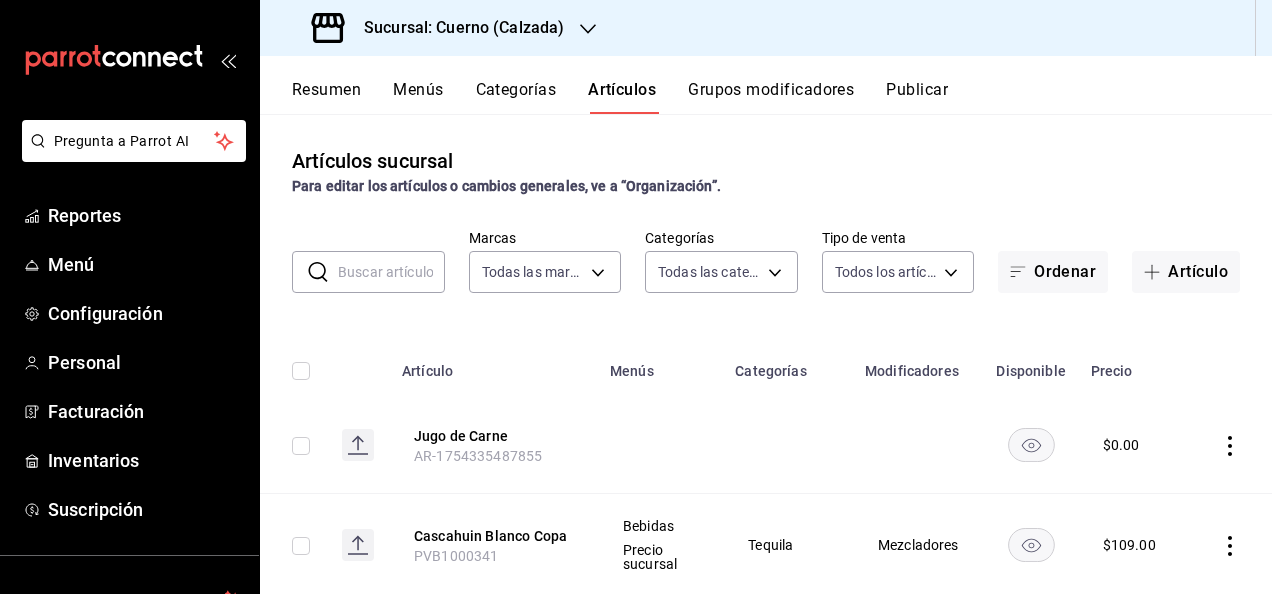 type on "b7ae777b-2dfc-42e0-9650-6cefdf37a424,c000f1c0-fb9f-4016-8e6a-f0d1e83e893d" 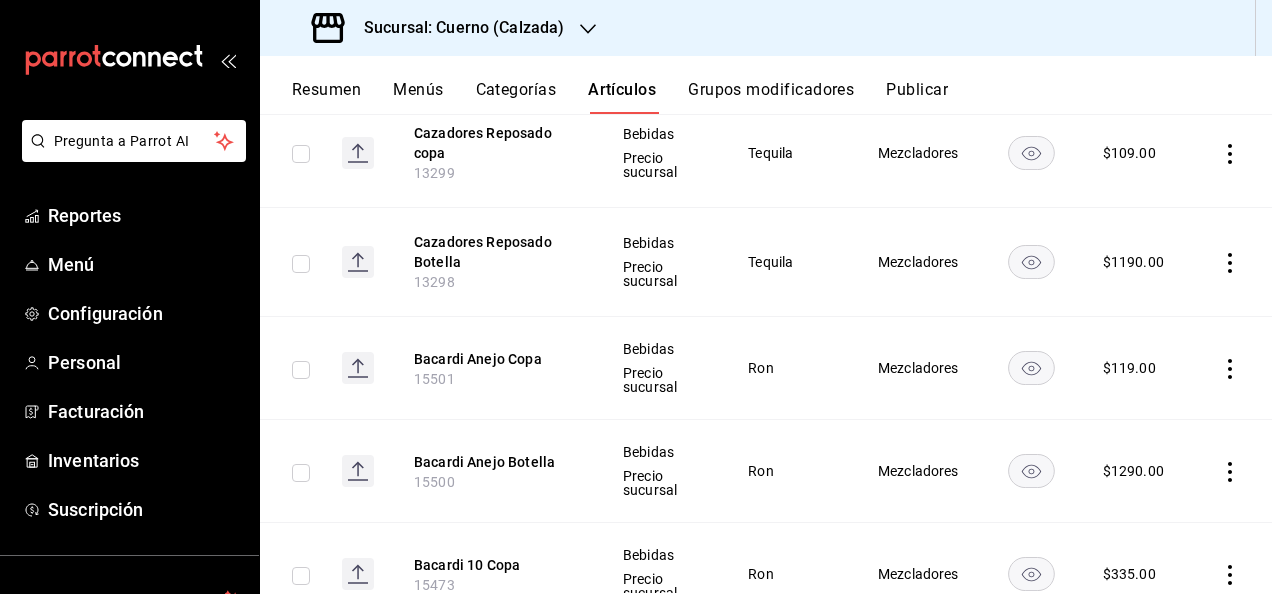 scroll, scrollTop: 3000, scrollLeft: 0, axis: vertical 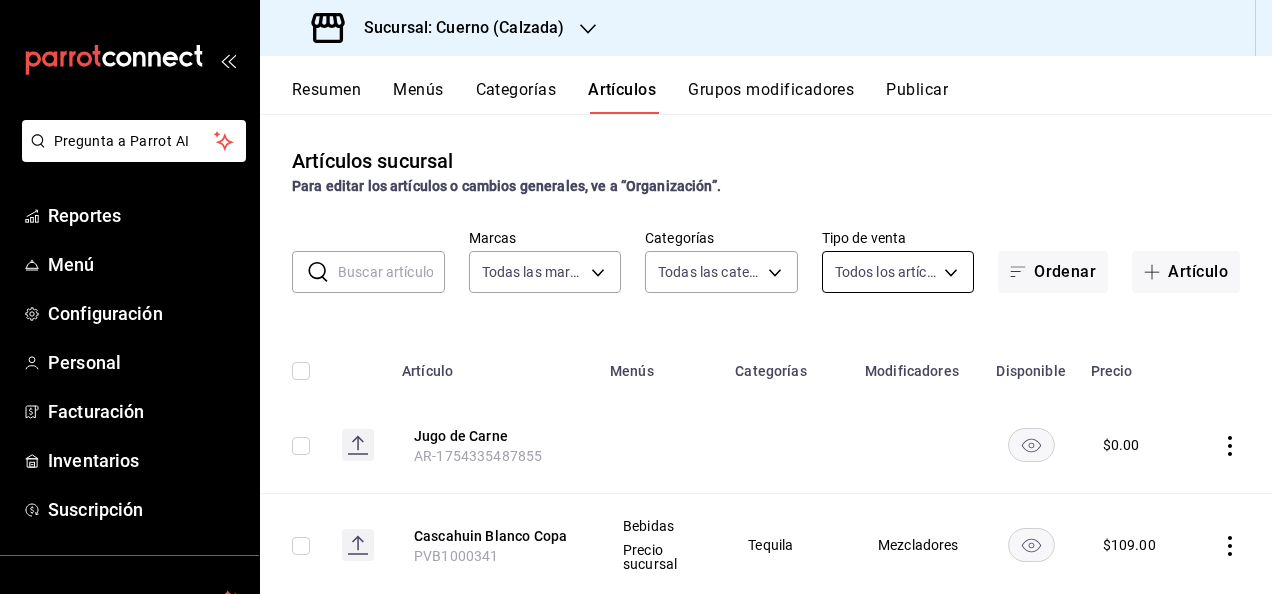 click on "Pregunta a Parrot AI Reportes   Menú   Configuración   Personal   Facturación   Inventarios   Suscripción   Ayuda Recomienda Parrot   [FIRST] [LAST]   Sugerir nueva función   Sucursal: Cuerno (Calzada) Resumen Menús Categorías Artículos Grupos modificadores Publicar Artículos sucursal Para editar los artículos o cambios generales, ve a “Organización”. ​ ​ Marcas Todas las marcas, Sin marca b7ae777b-2dfc-42e0-9650-6cefdf37a424,c000f1c0-fb9f-4016-8e6a-f0d1e83e893d Categorías Todas las categorías, Sin categoría Tipo de venta Todos los artículos ALL Ordenar Artículo Artículo Menús Categorías Modificadores Disponible Precio Jugo de Carne AR-1754335487855 $ 0.00 Cascahuin Blanco Copa PVB1000341 Bebidas Precio sucursal Tequila Mezcladores $ 109.00 Cascahuin Blanco Botella PVB1000340 Bebidas Precio sucursal Tequila Mezcladores $ 1590.00 Tacos de Cantina AR-1754064709156 Alimentos Precio sucursal Especiales $ 287.00 La Makabra AR-1754064681123 Alimentos Precio sucursal Especiales $ 219.00 $" at bounding box center [636, 297] 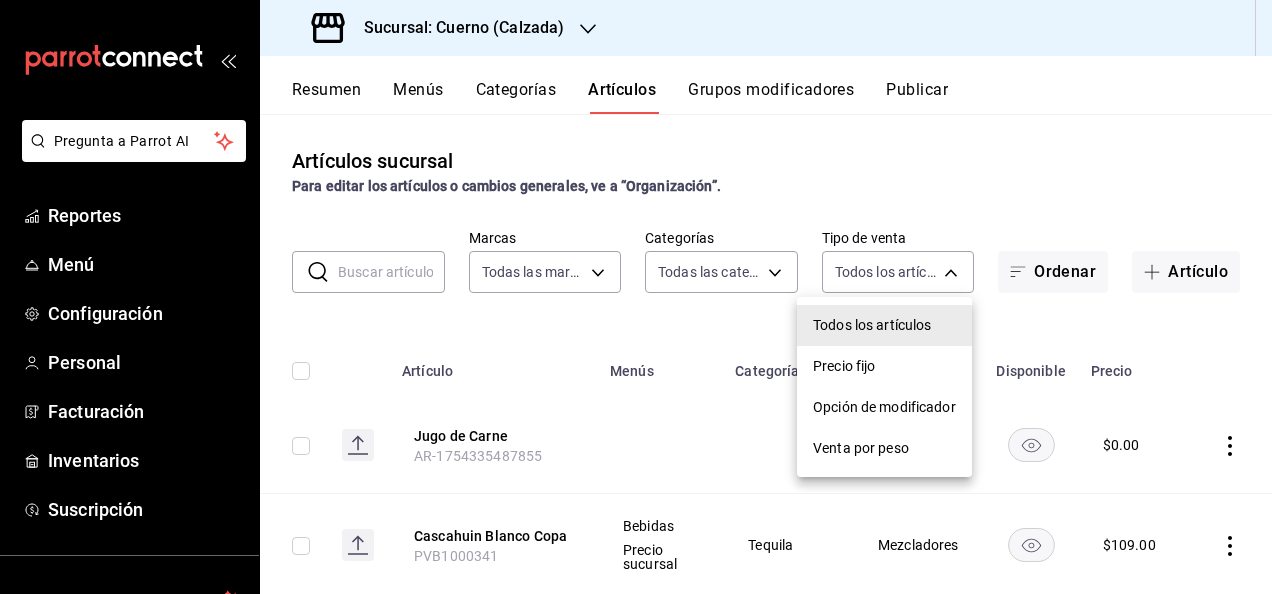 click on "Opción de modificador" at bounding box center (884, 407) 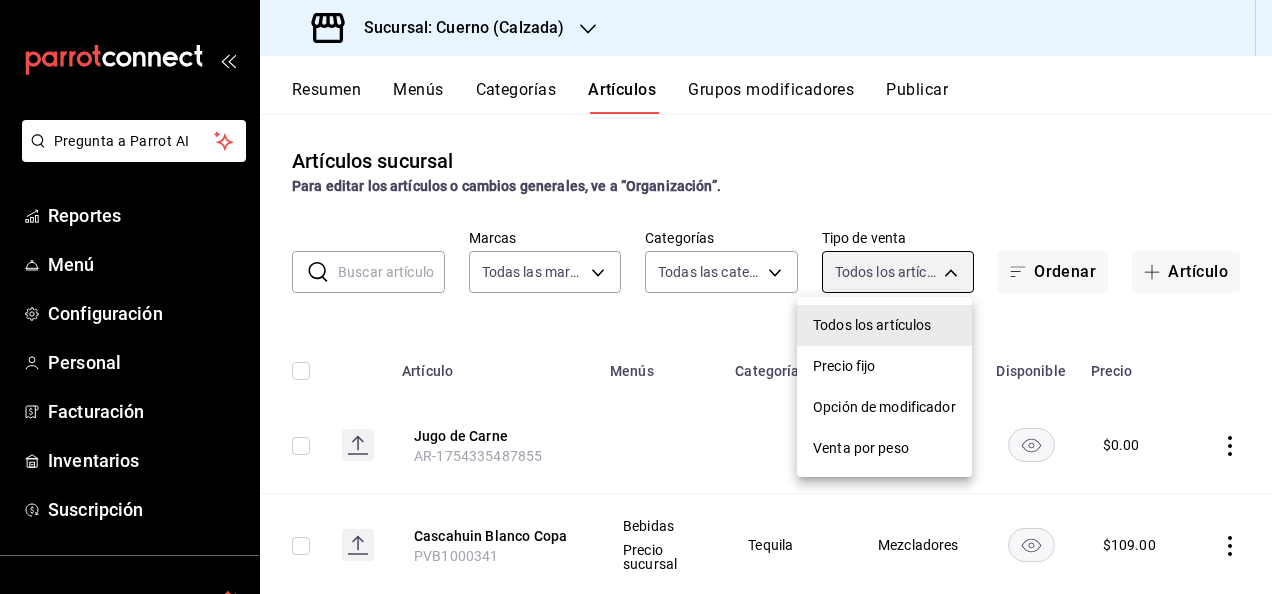 type on "WITHOUT_INDEPENDENT_SALE" 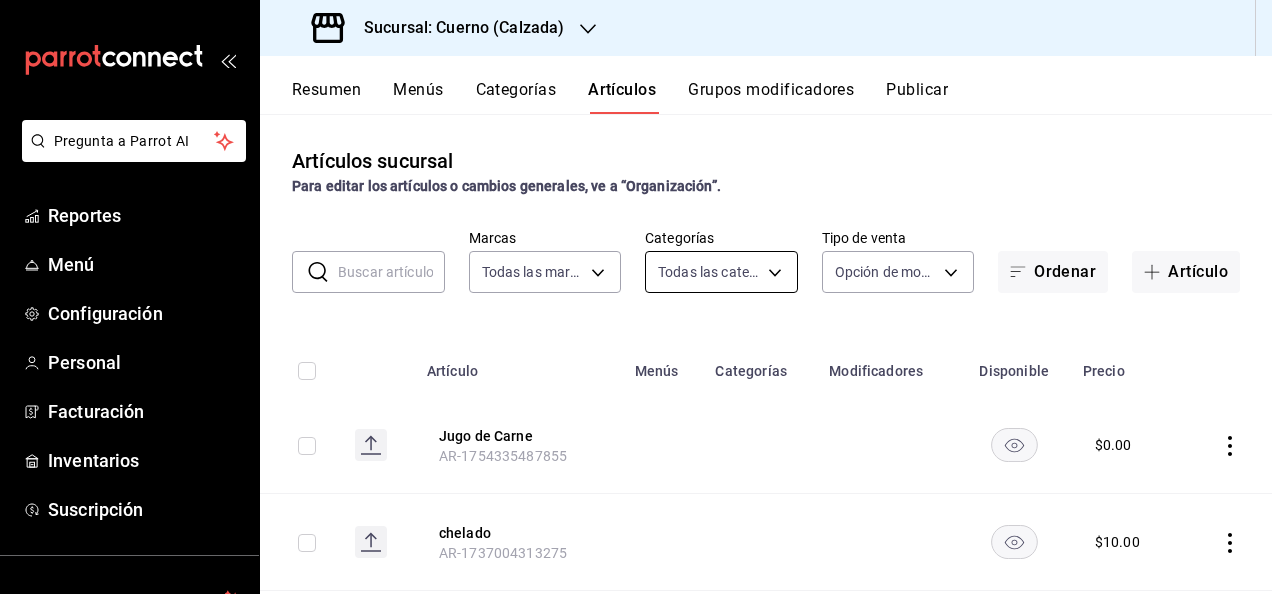 click on "Pregunta a Parrot AI Reportes   Menú   Configuración   Personal   Facturación   Inventarios   Suscripción   Ayuda Recomienda Parrot   [NAME]   Sugerir nueva función   Sucursal: Cuerno (Calzada) Resumen Menús Categorías Artículos Grupos modificadores Publicar Artículos sucursal Para editar los artículos o cambios generales, ve a “Organización”. ​ ​ Marcas Todas las marcas, Sin marca [UUID],[UUID] Categorías Todas las categorías, Sin categoría Tipo de venta Opción de modificador WITHOUT_INDEPENDENT_SALE Ordenar Artículo Artículo Menús Categorías Modificadores Disponible Precio Jugo de Carne [ID] $ 0.00 chelado [ID] $ 10.00 Campechano [ID] $ 0.00 Tres Cuartos [ID] $ 0.00 Medio [ID] $ 0.00 Aguachile Verde [ID] $ 0.00 Aguachile Rasurado [ID] $ 0.00 Aguachile Negro [ID] $ 0.00 Cava [ID] $ 0.00 $ 69.00 $ 69.00 $" at bounding box center [636, 297] 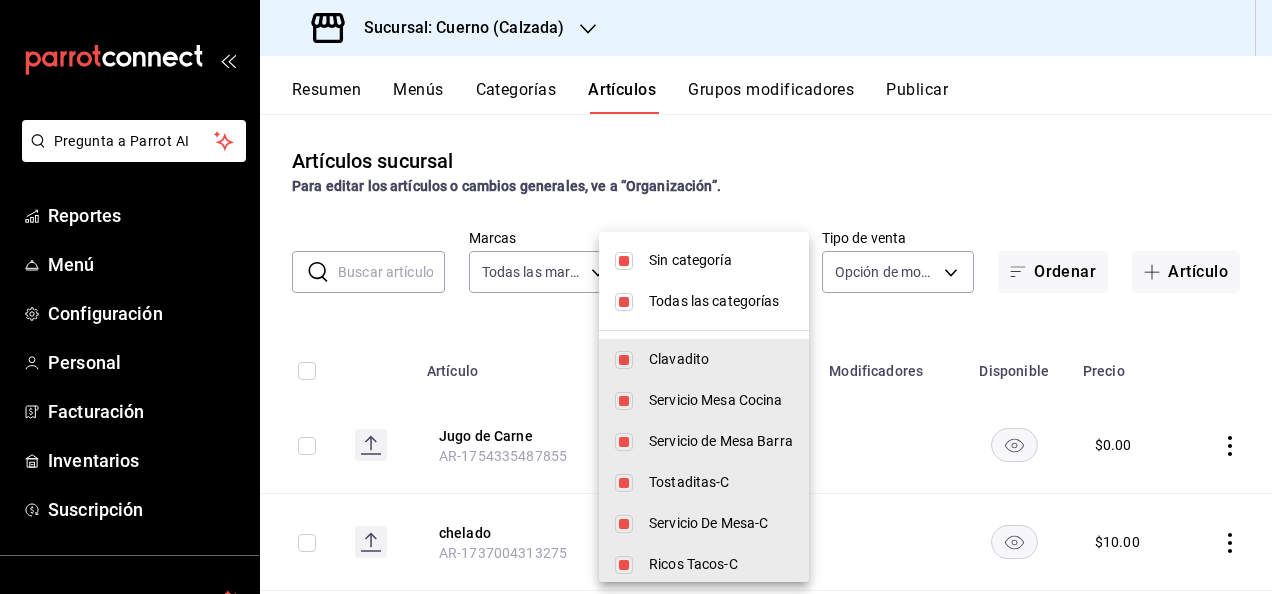click at bounding box center [624, 302] 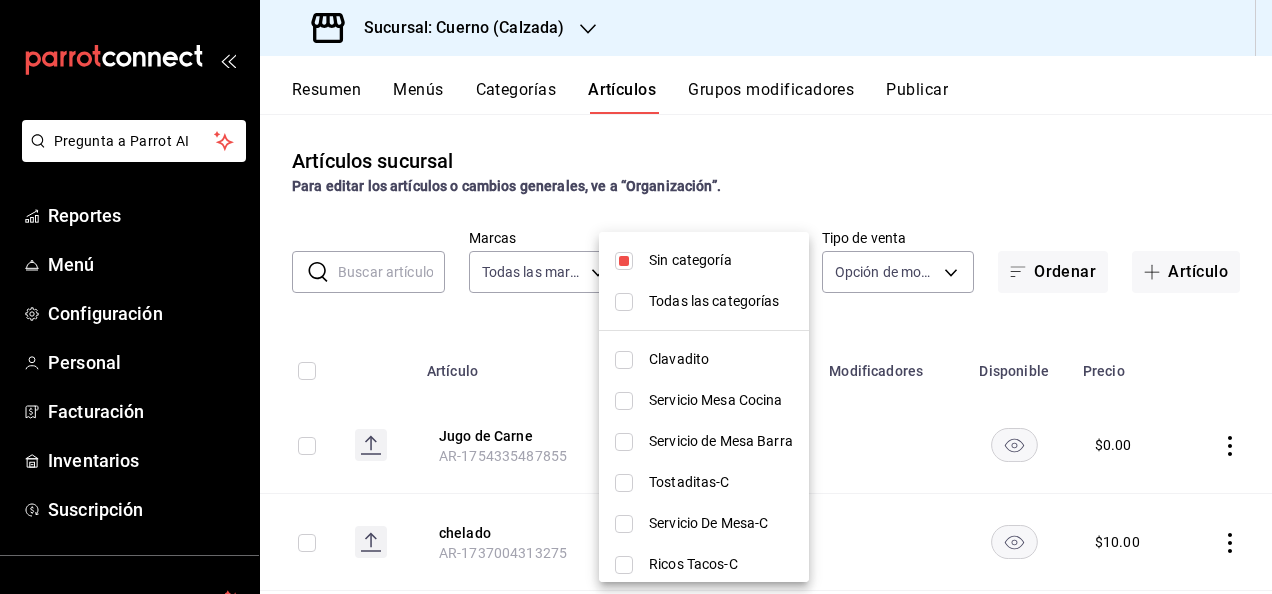 click at bounding box center [624, 261] 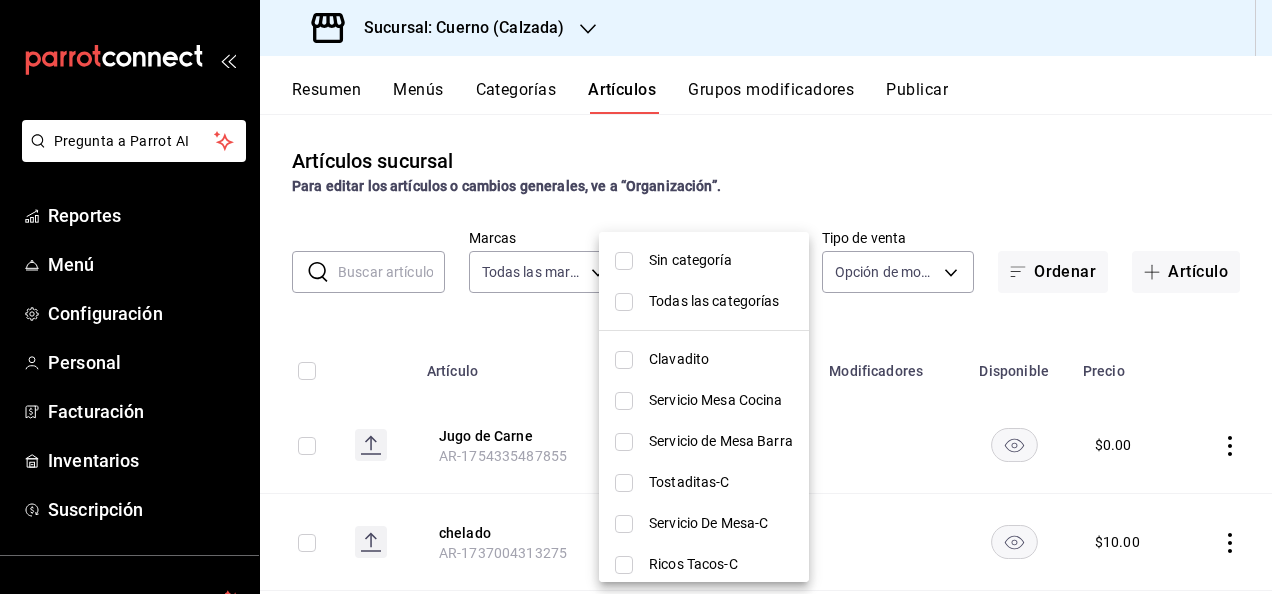 click at bounding box center [636, 297] 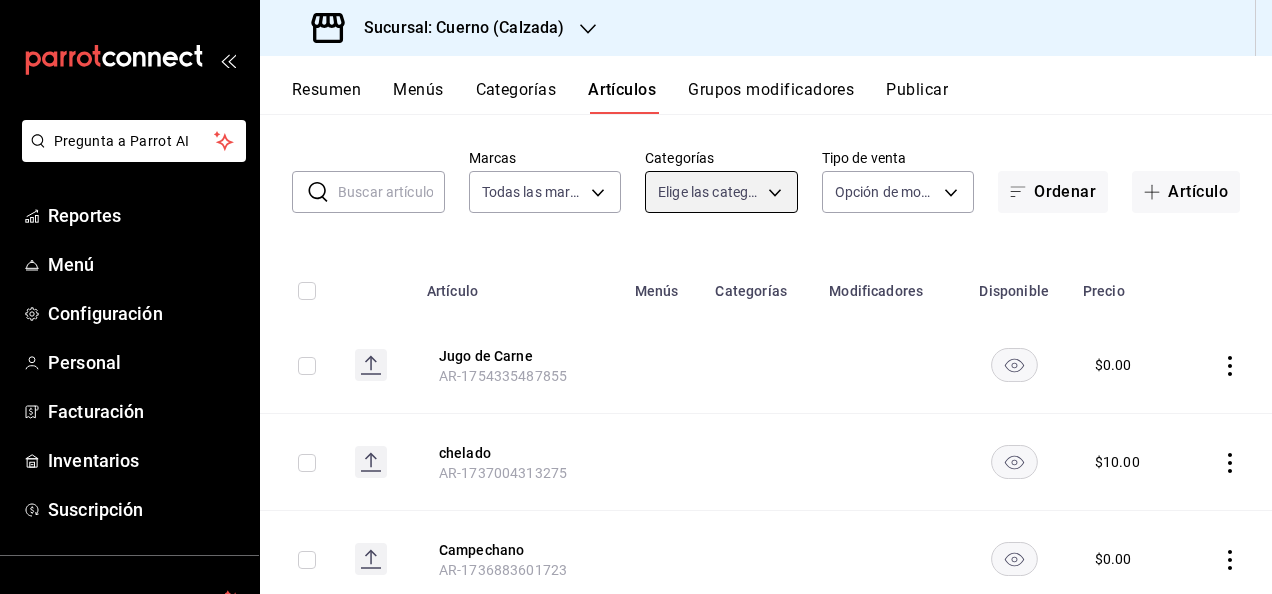 scroll, scrollTop: 186, scrollLeft: 0, axis: vertical 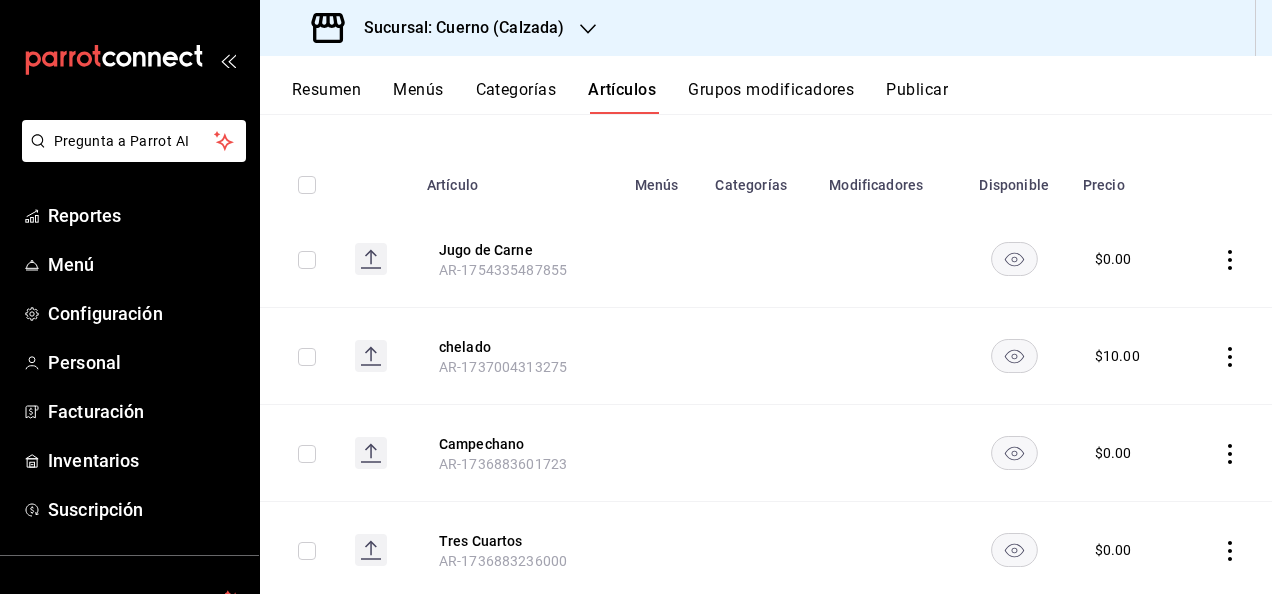 click at bounding box center [1226, 550] 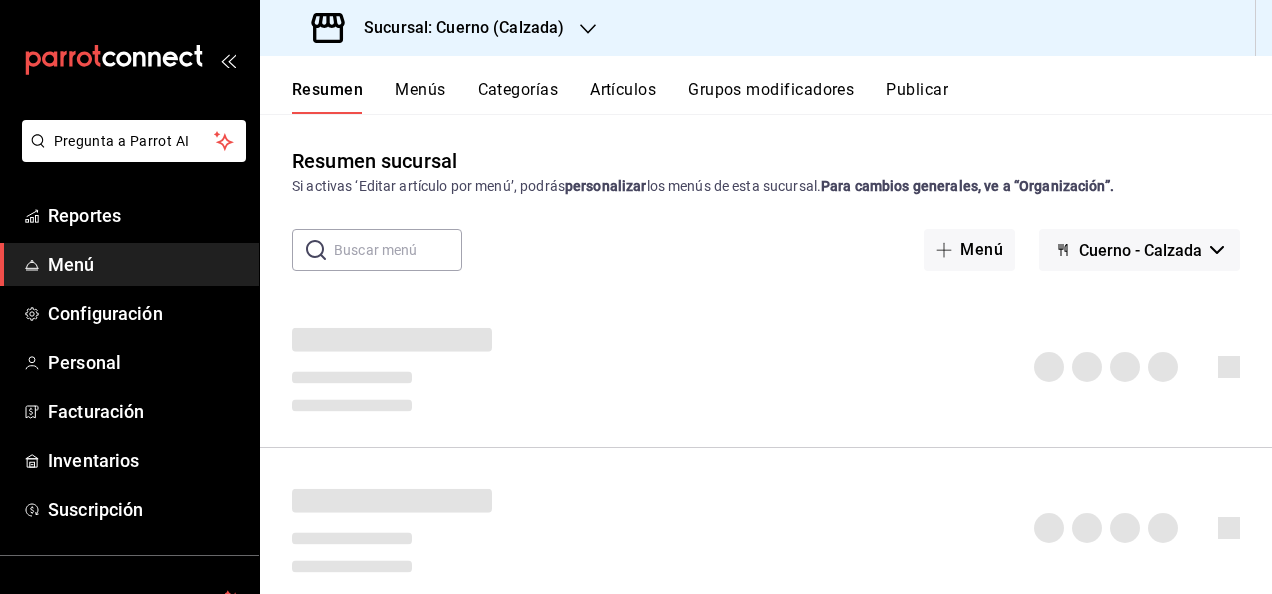 click at bounding box center (398, 250) 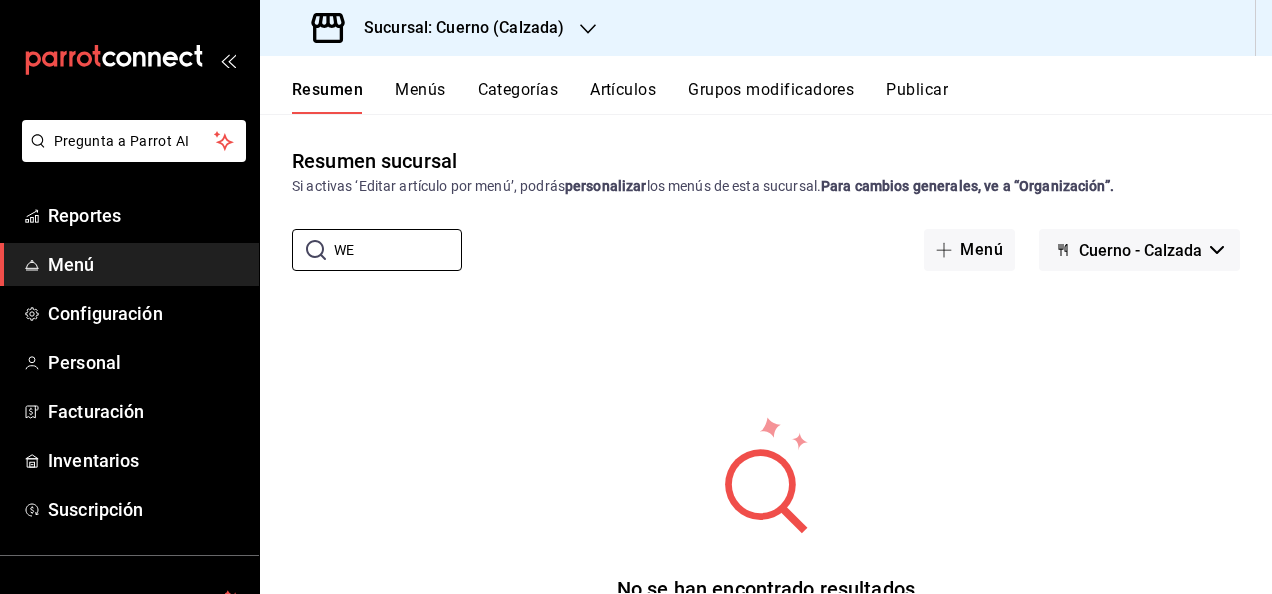 type on "W" 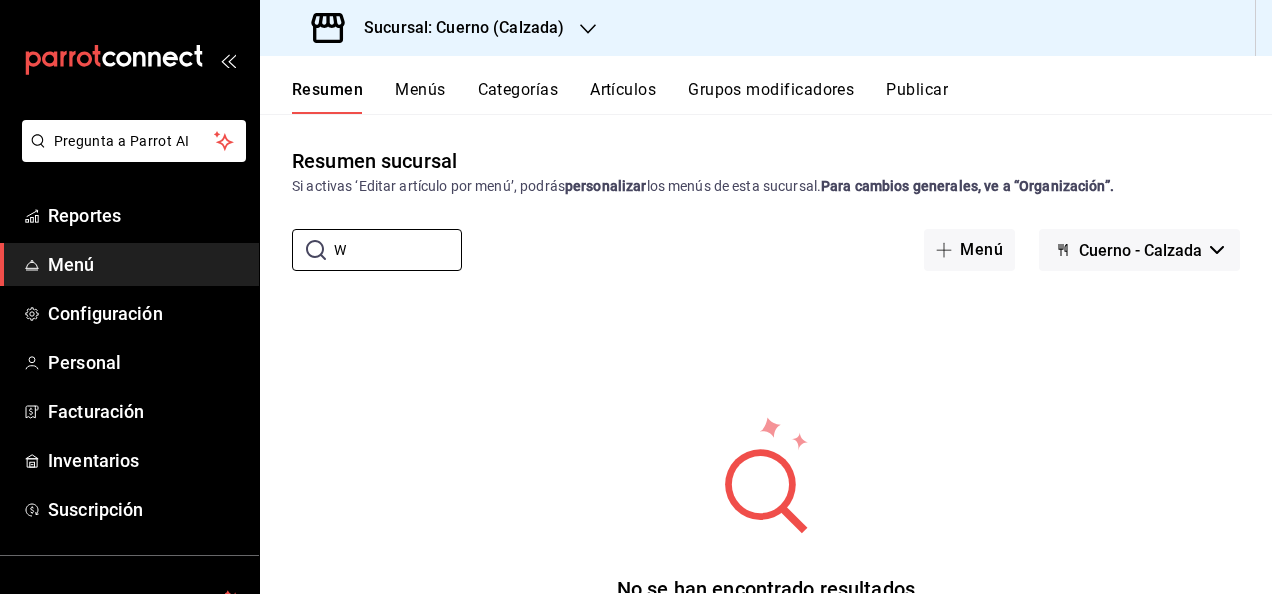 type 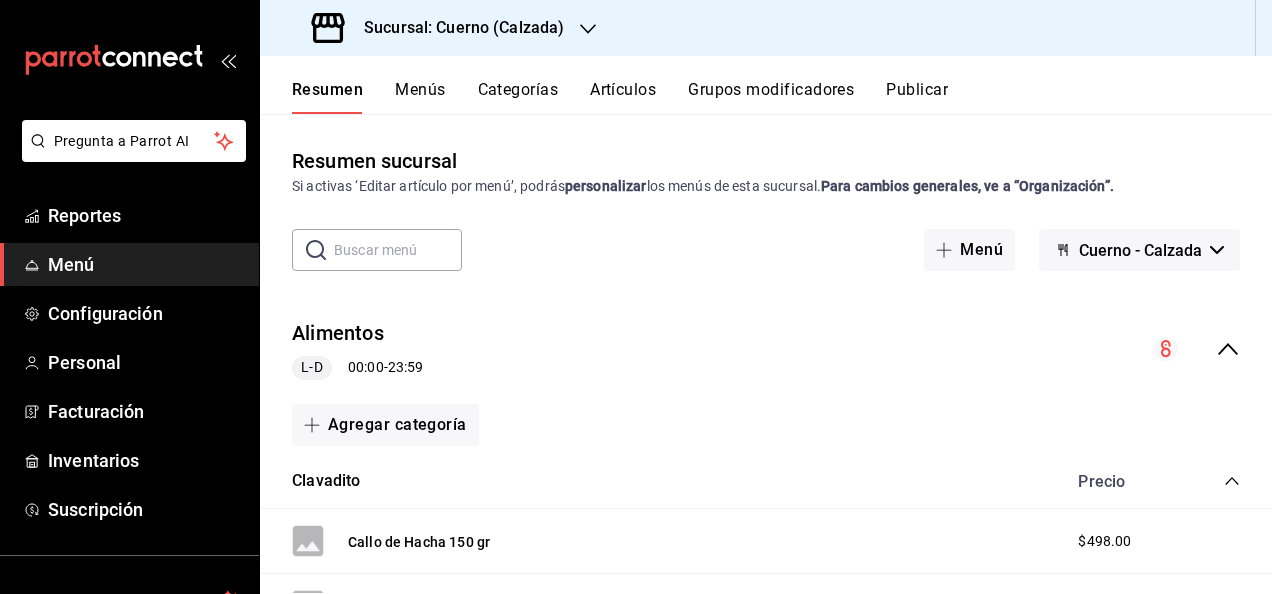 click on "Alimentos L-D 00:00  -  23:59" at bounding box center (766, 349) 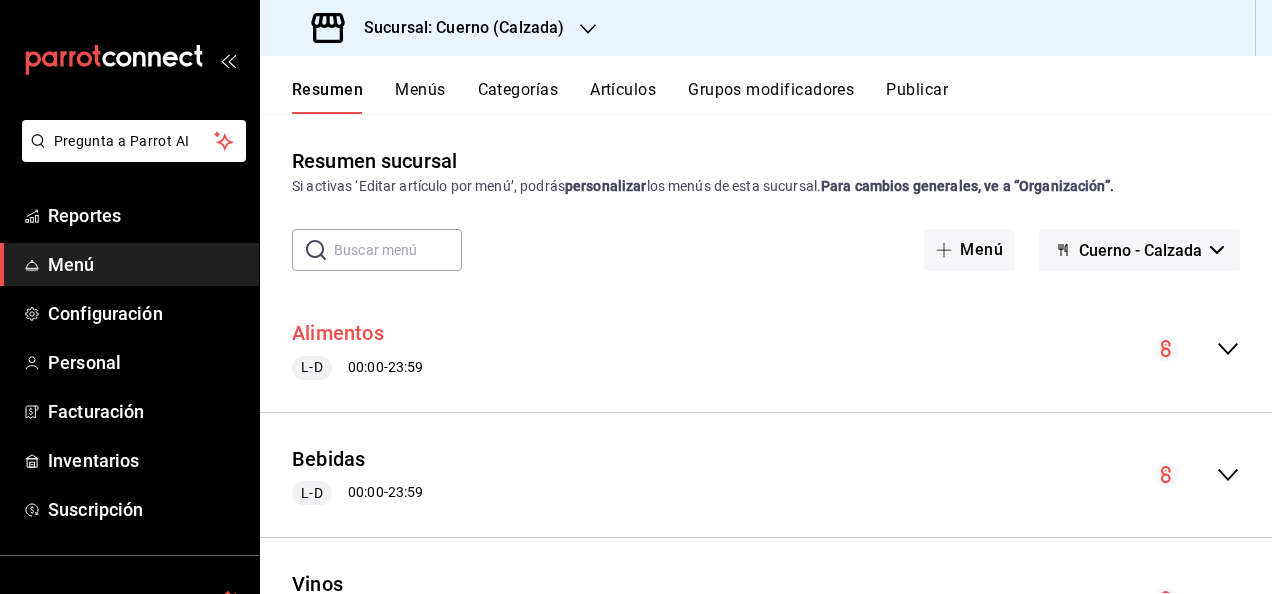 click on "Alimentos" at bounding box center (338, 333) 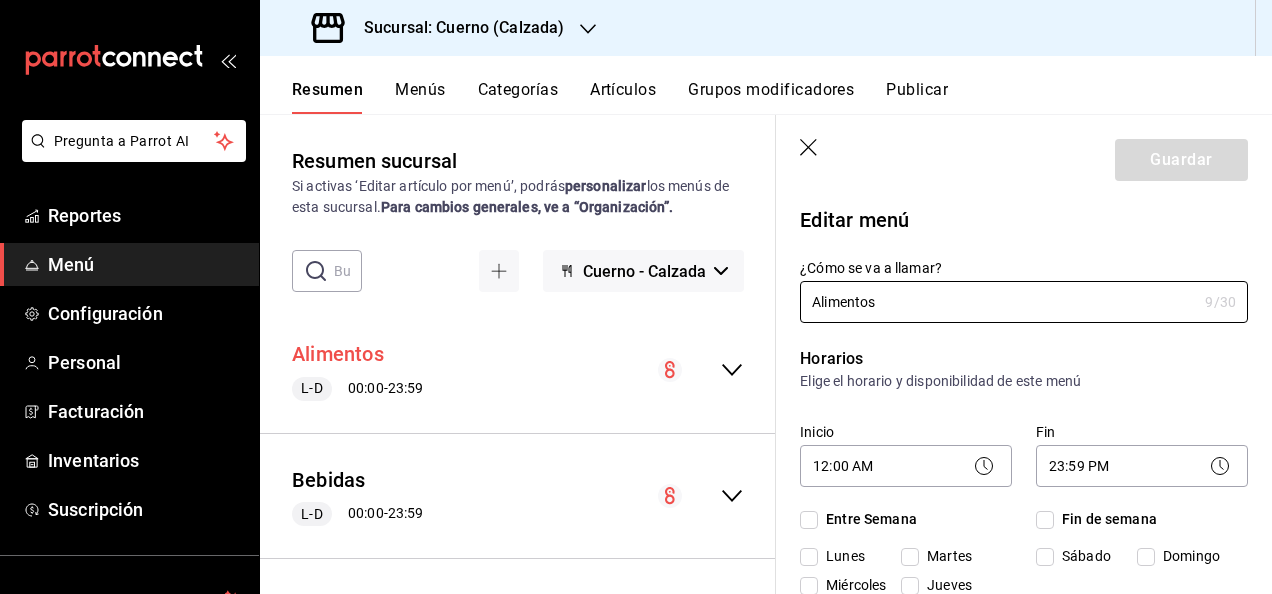 checkbox on "true" 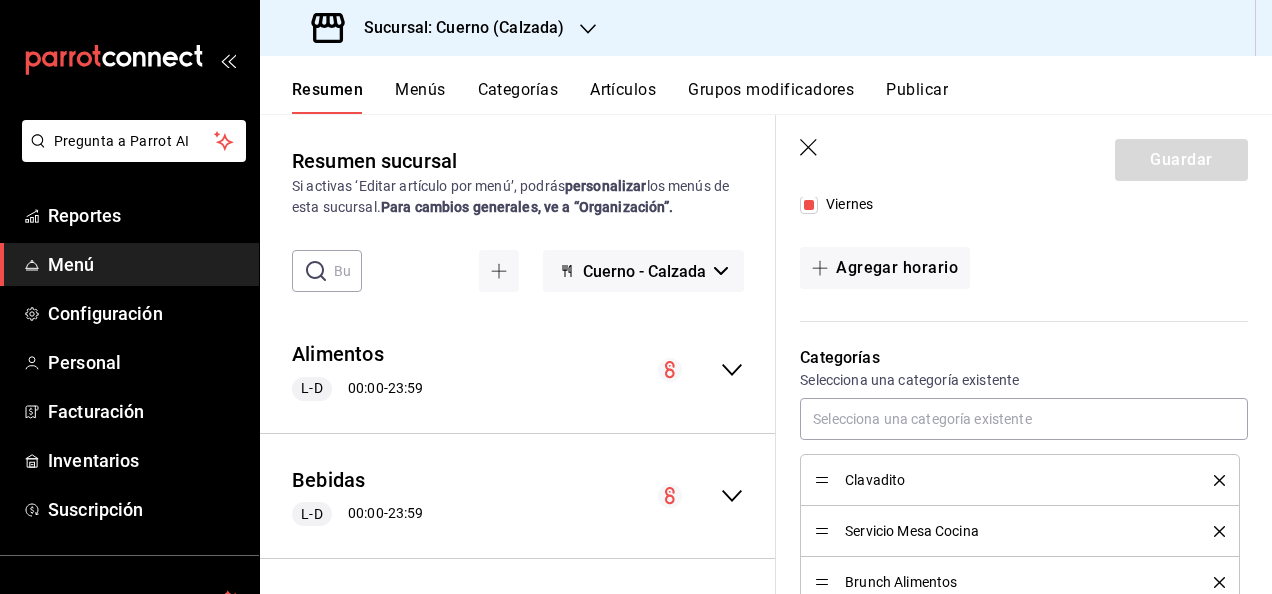 scroll, scrollTop: 0, scrollLeft: 0, axis: both 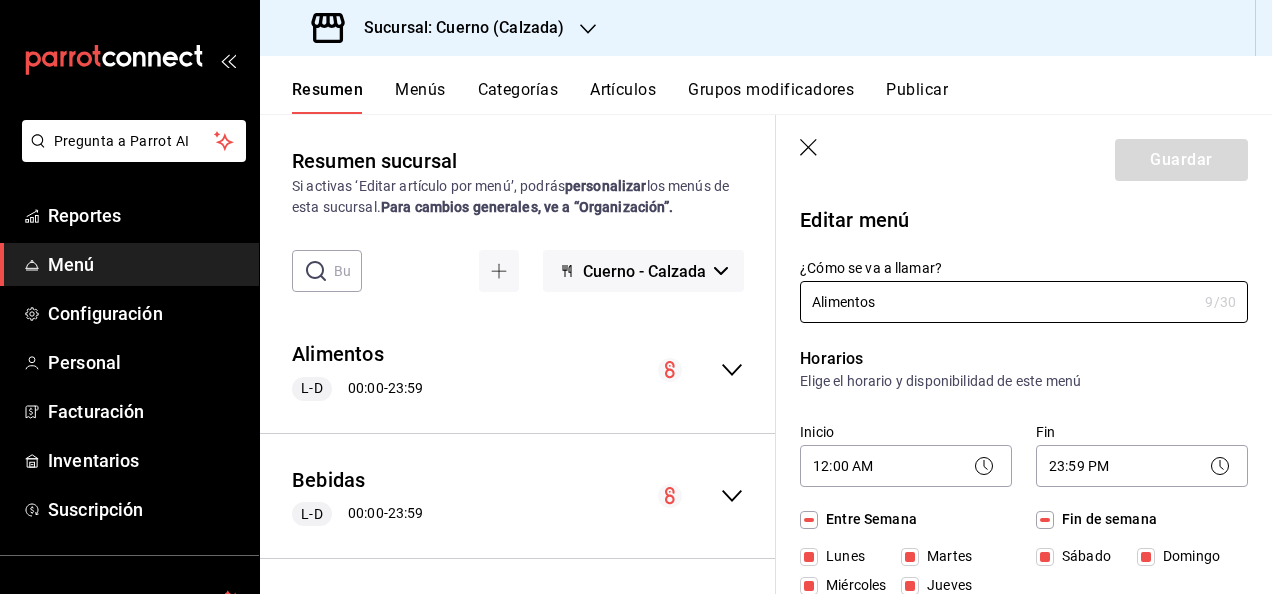 click 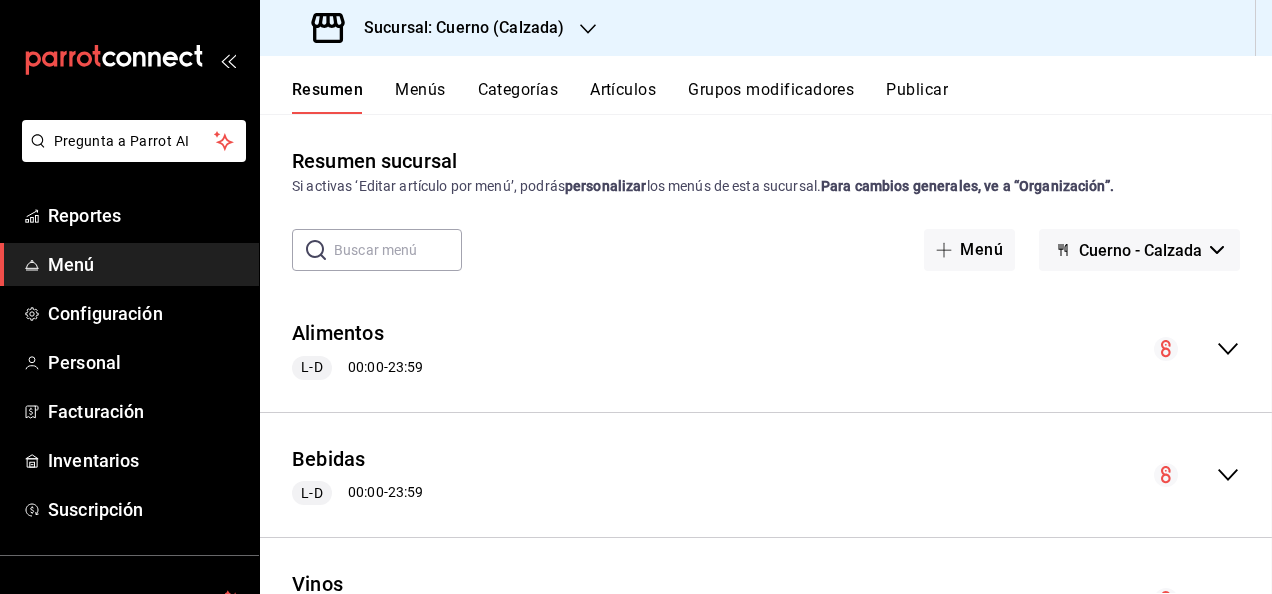 checkbox on "false" 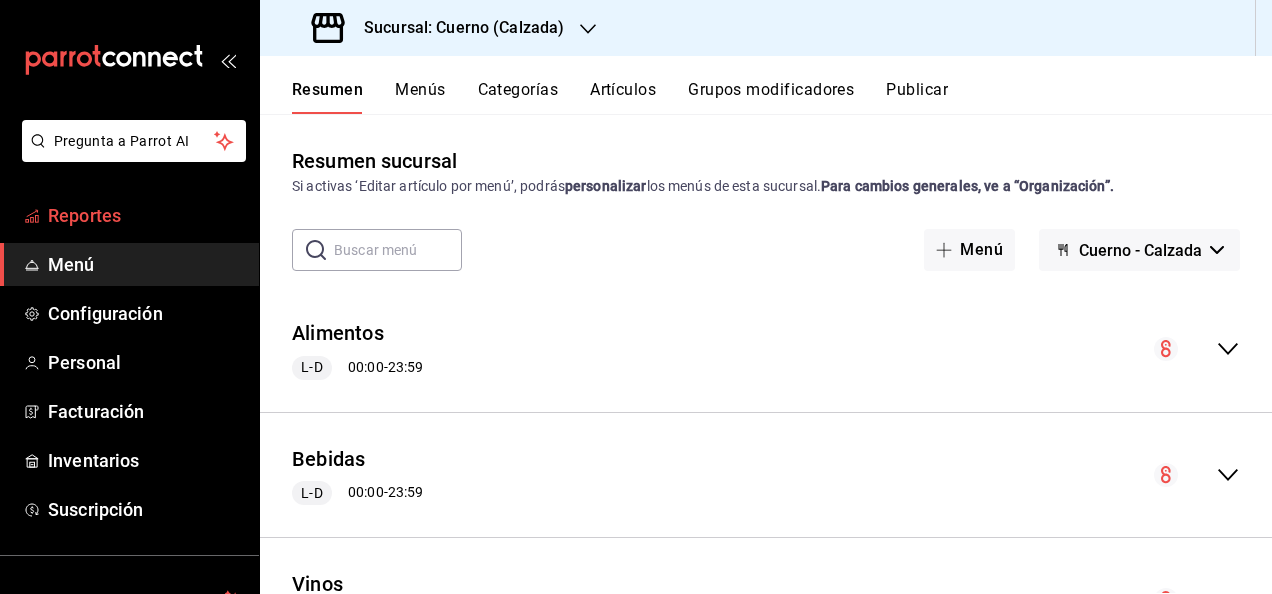 click on "Reportes" at bounding box center (145, 215) 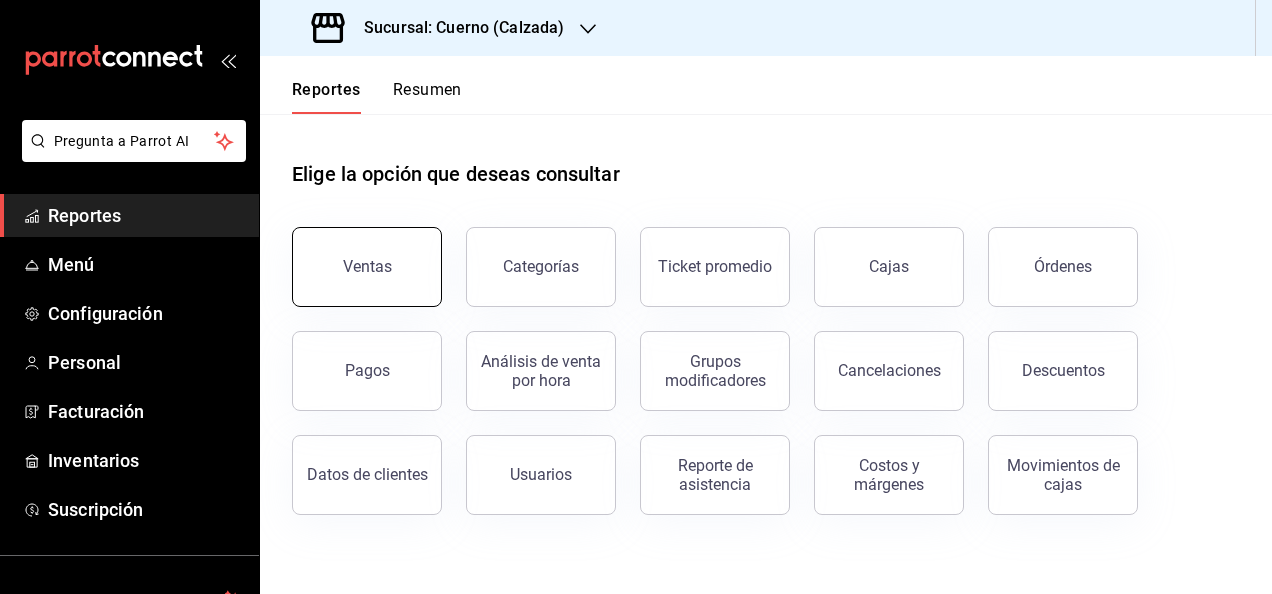 click on "Ventas" at bounding box center (367, 266) 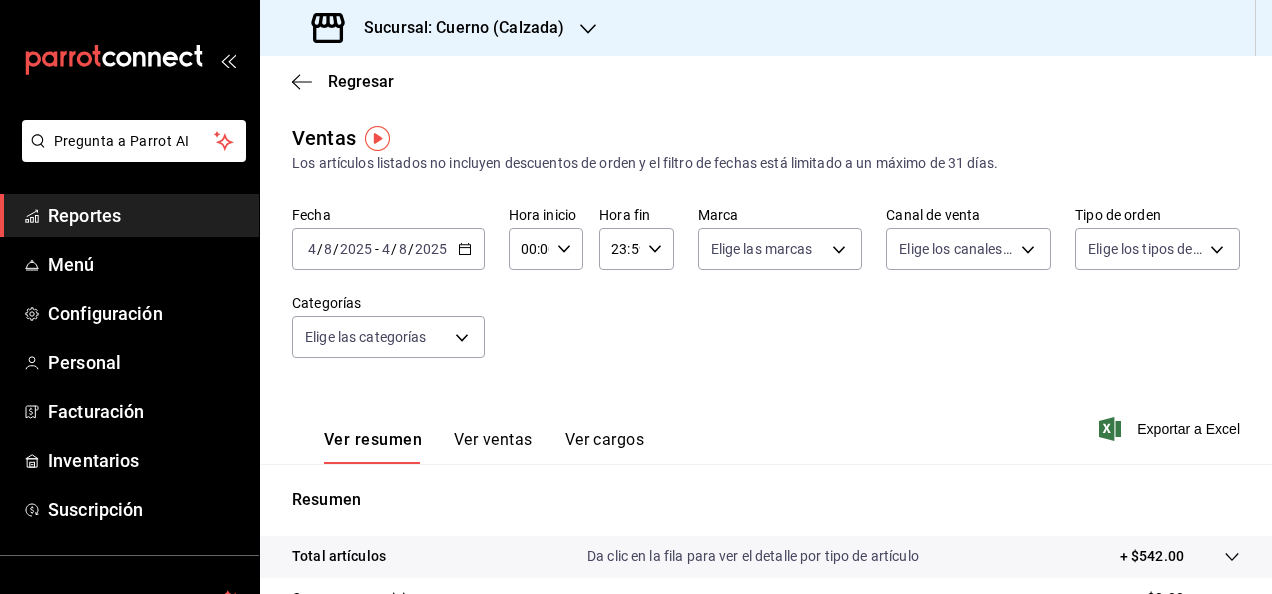 click on "2025-08-04 4 / 8 / 2025" at bounding box center (340, 249) 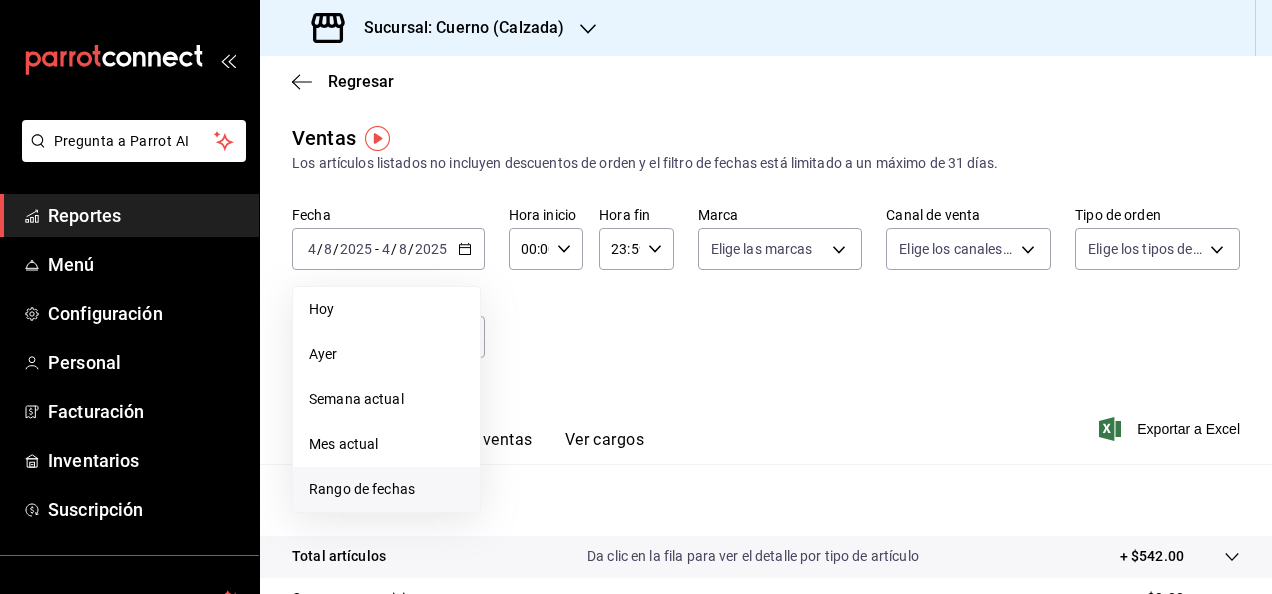 click on "Rango de fechas" at bounding box center (386, 489) 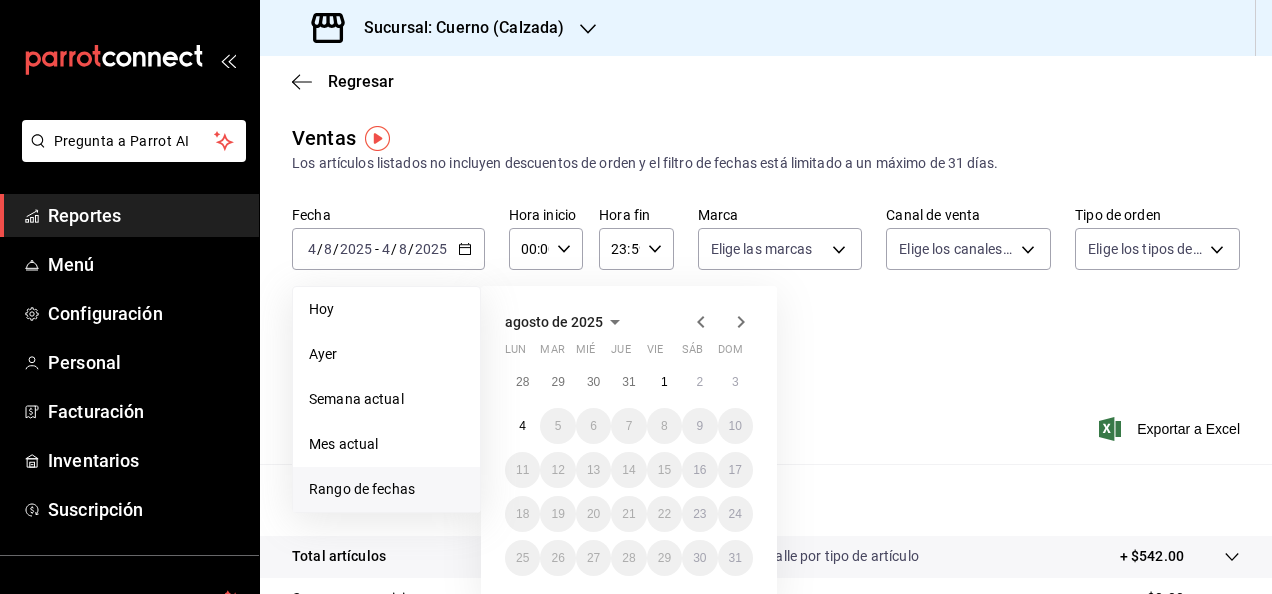 click 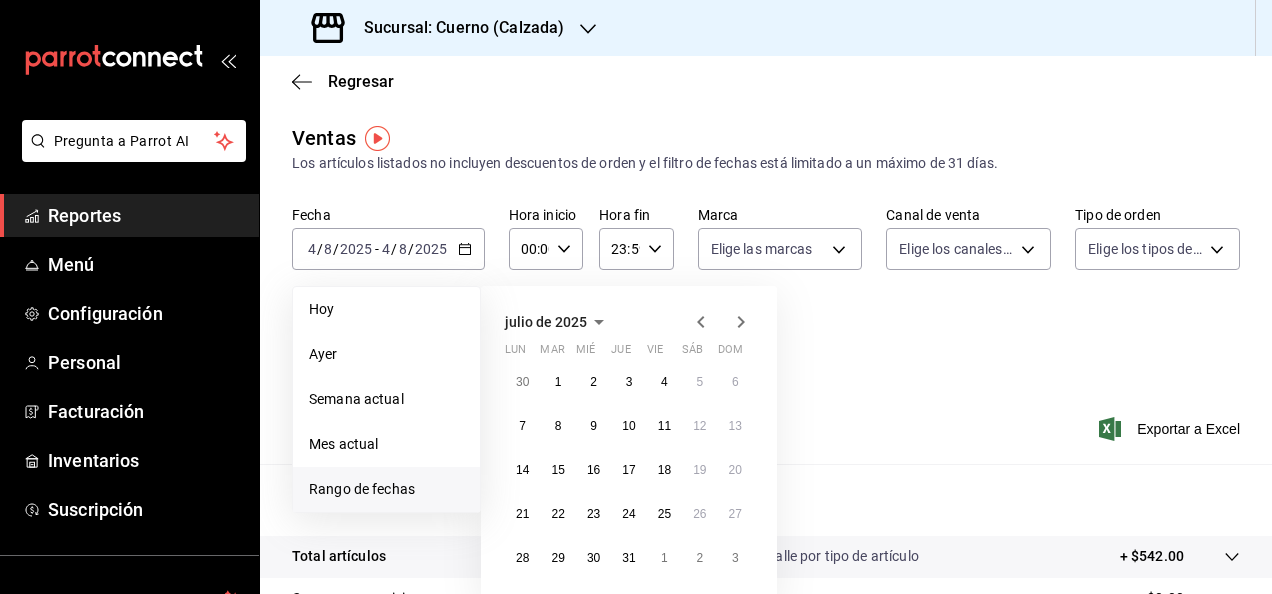 click 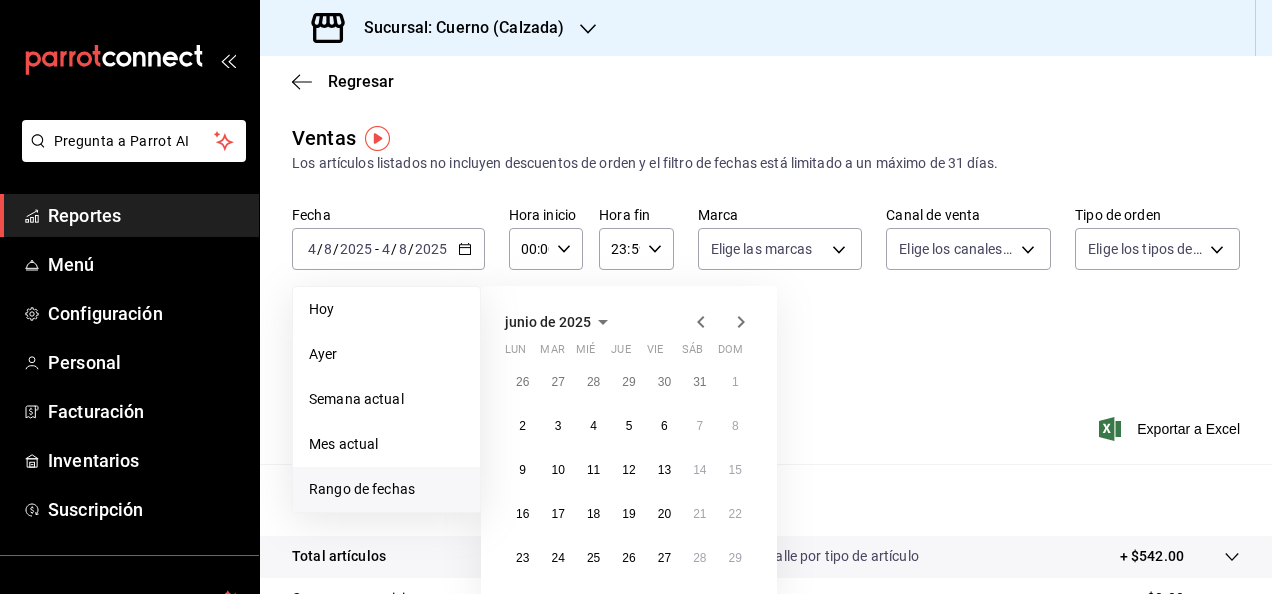 click 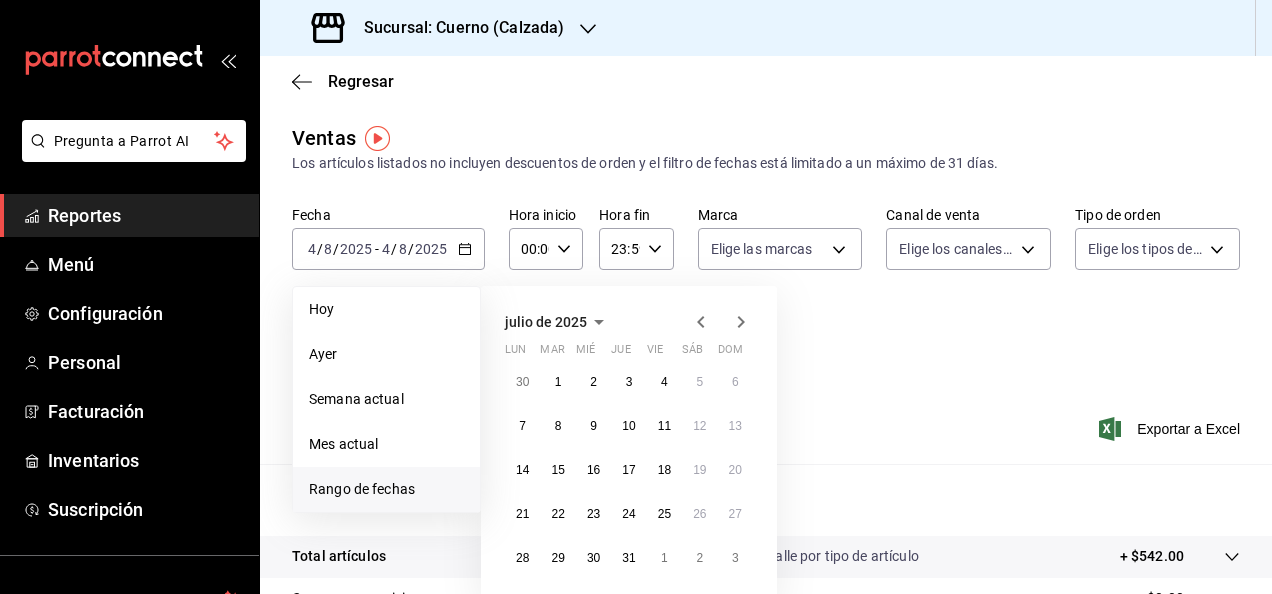 click 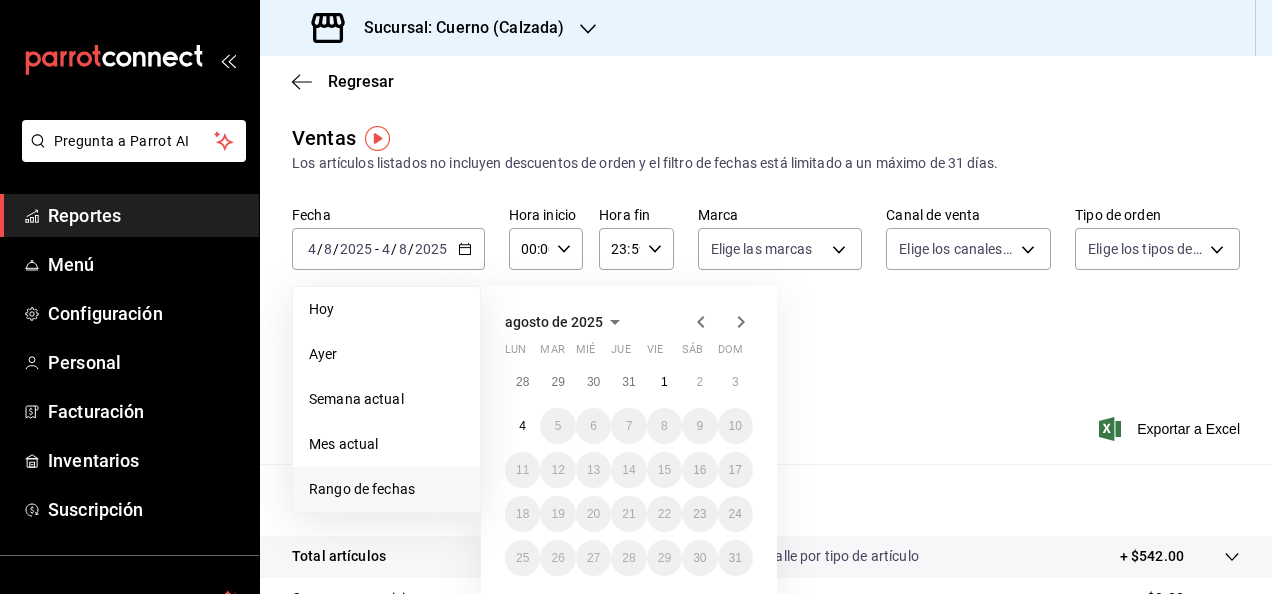 click 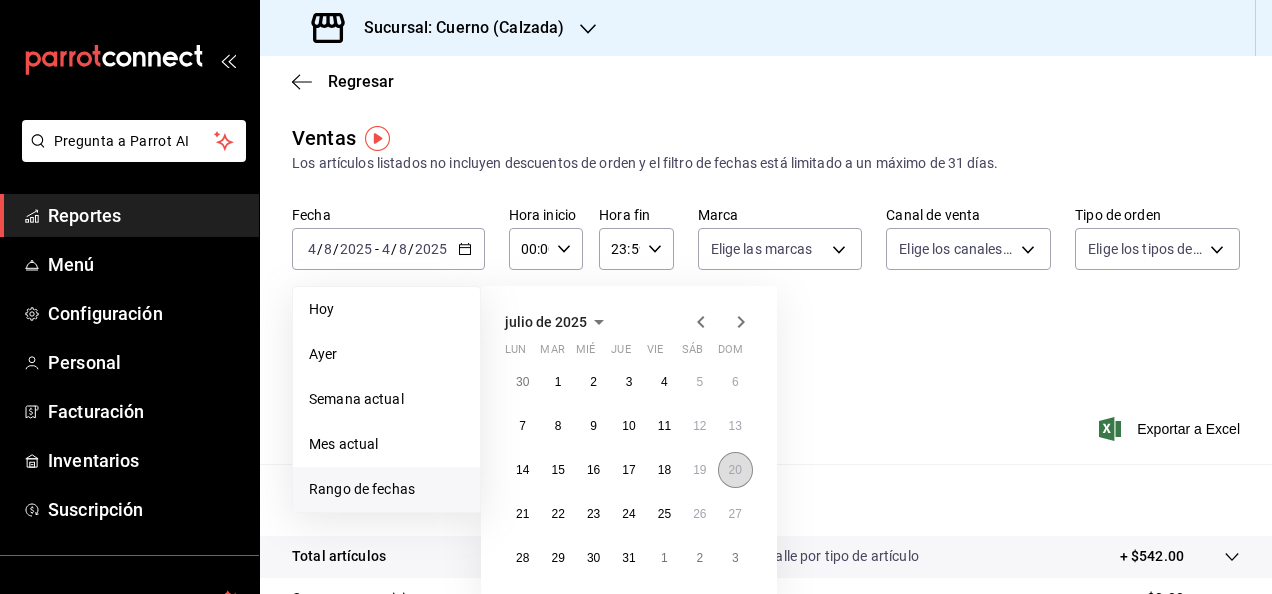 click on "20" at bounding box center [735, 470] 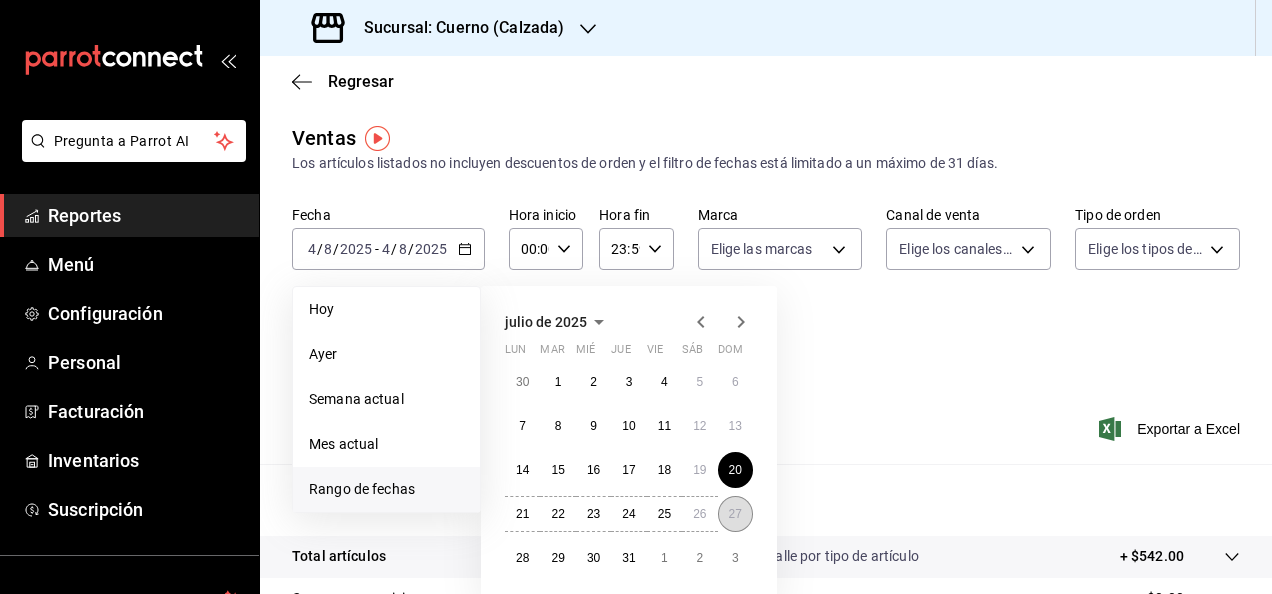 click on "27" at bounding box center [735, 514] 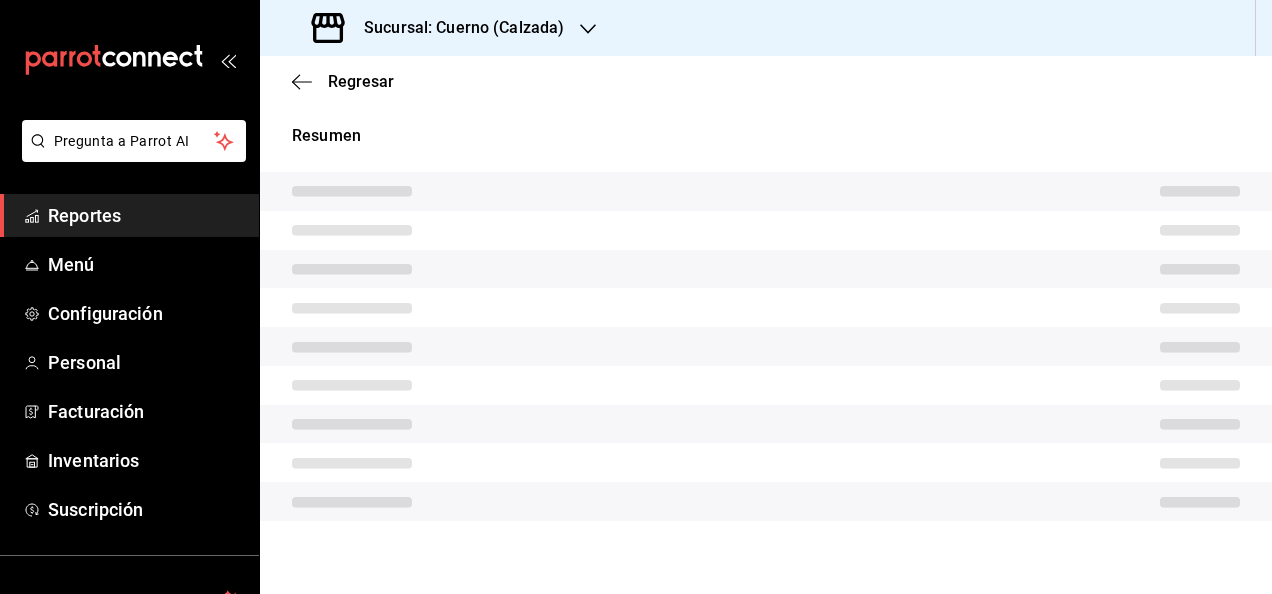 scroll, scrollTop: 0, scrollLeft: 0, axis: both 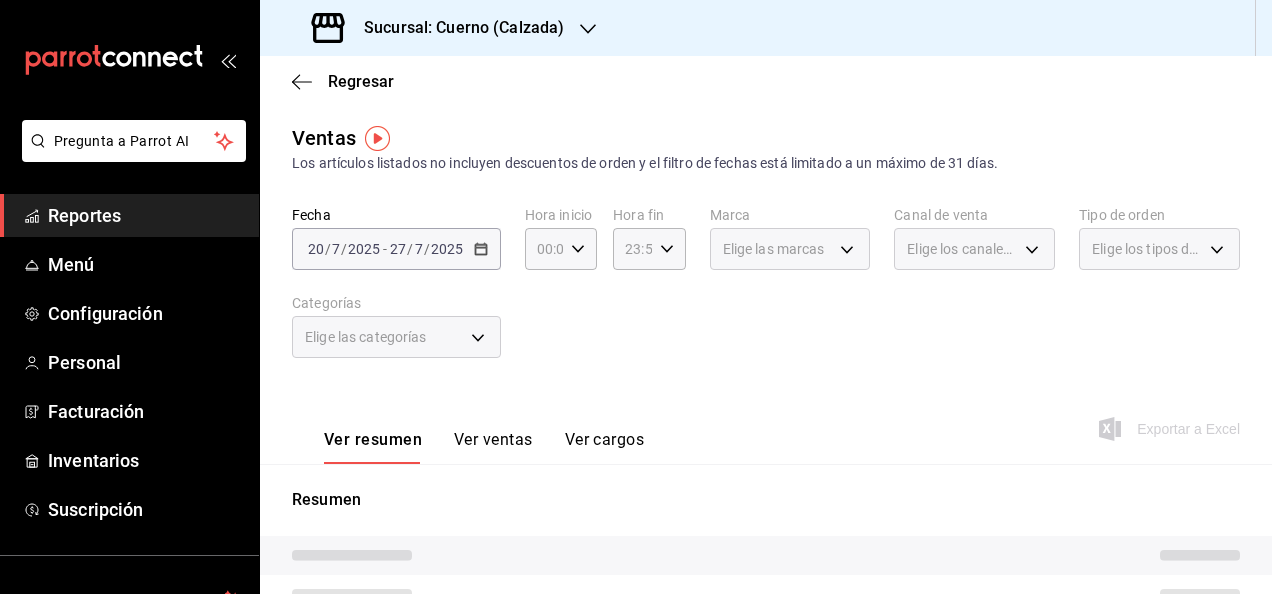 click on "Elige las marcas" at bounding box center (790, 249) 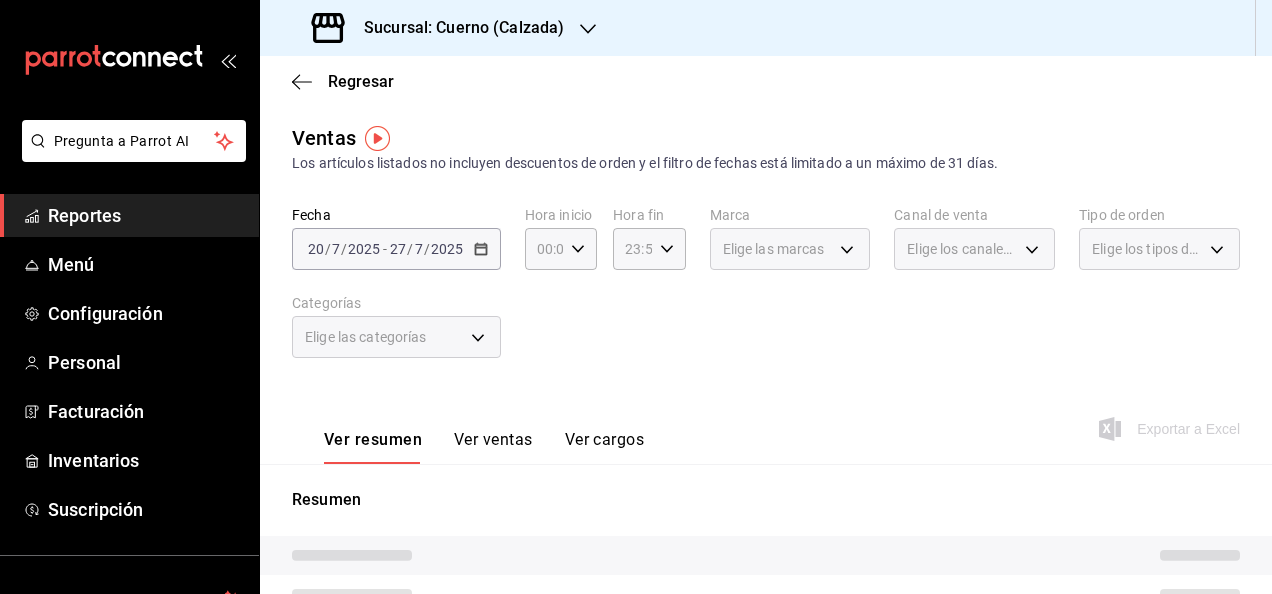 click on "Elige las marcas" at bounding box center (790, 249) 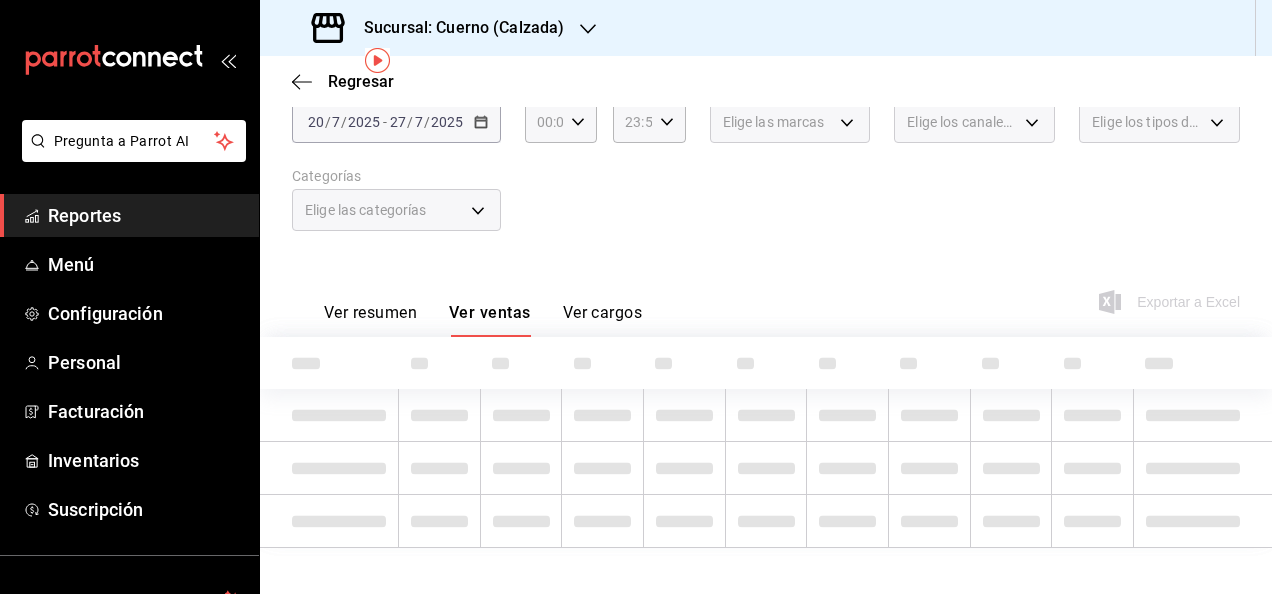 scroll, scrollTop: 144, scrollLeft: 0, axis: vertical 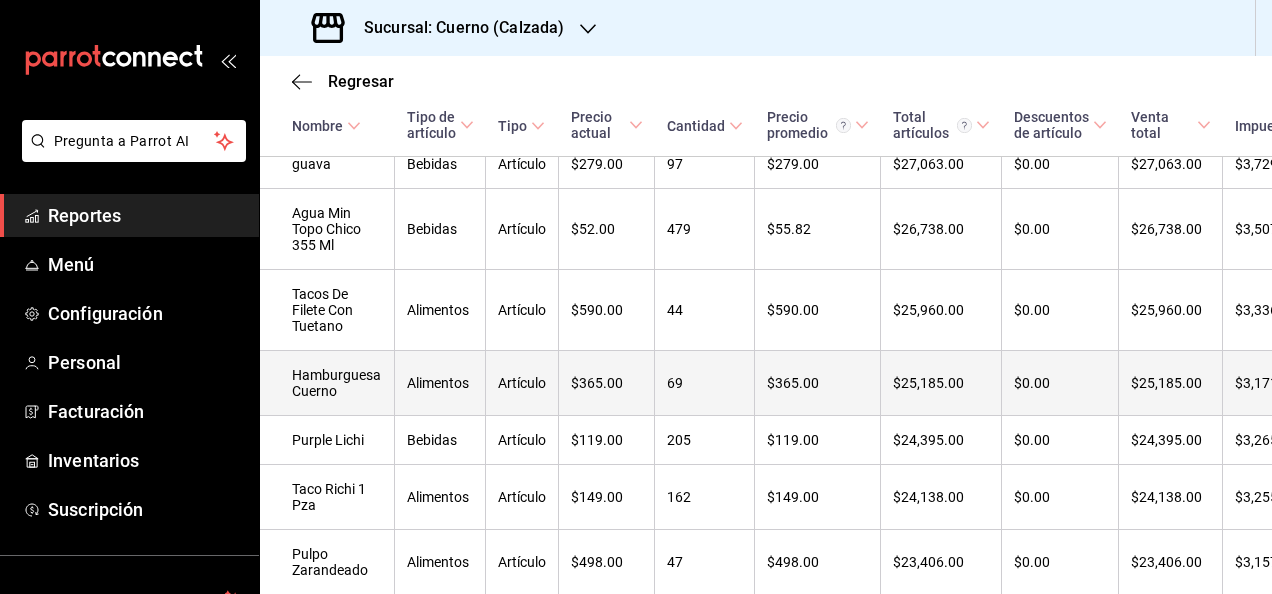 type 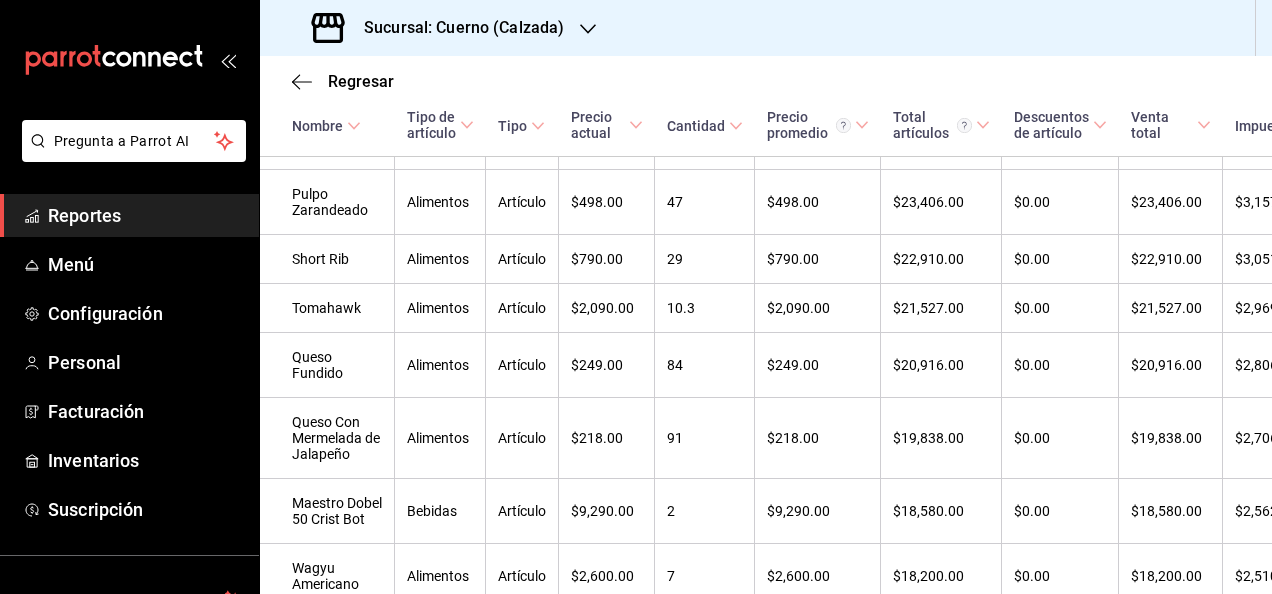 scroll, scrollTop: 1800, scrollLeft: 0, axis: vertical 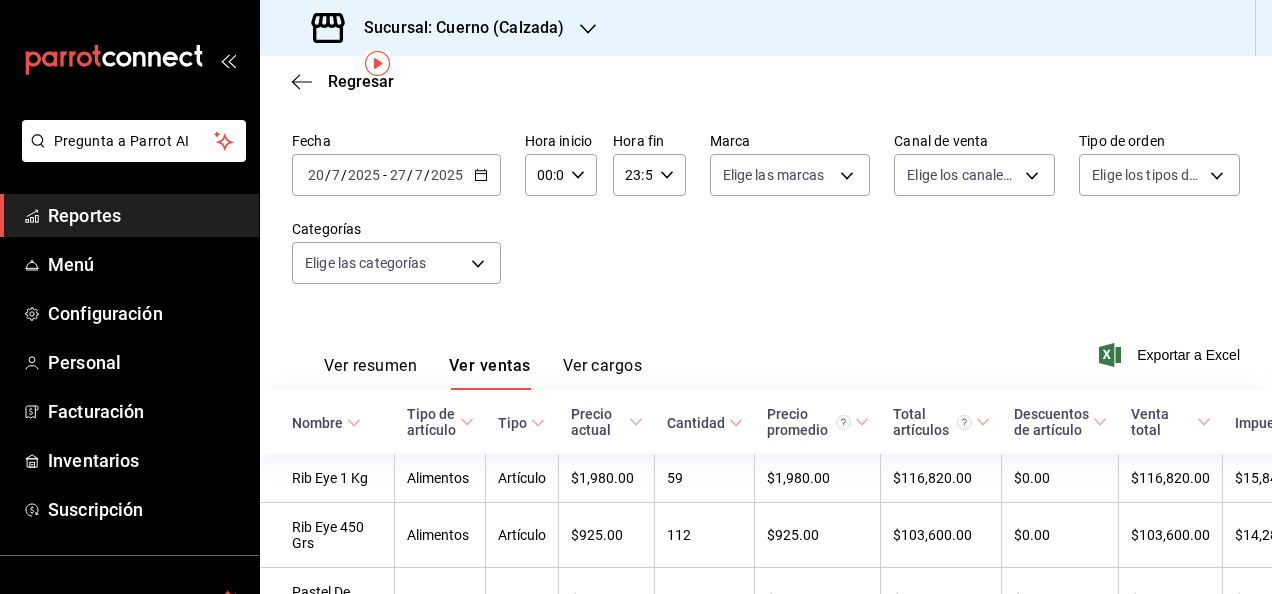 click on "20" at bounding box center [316, 175] 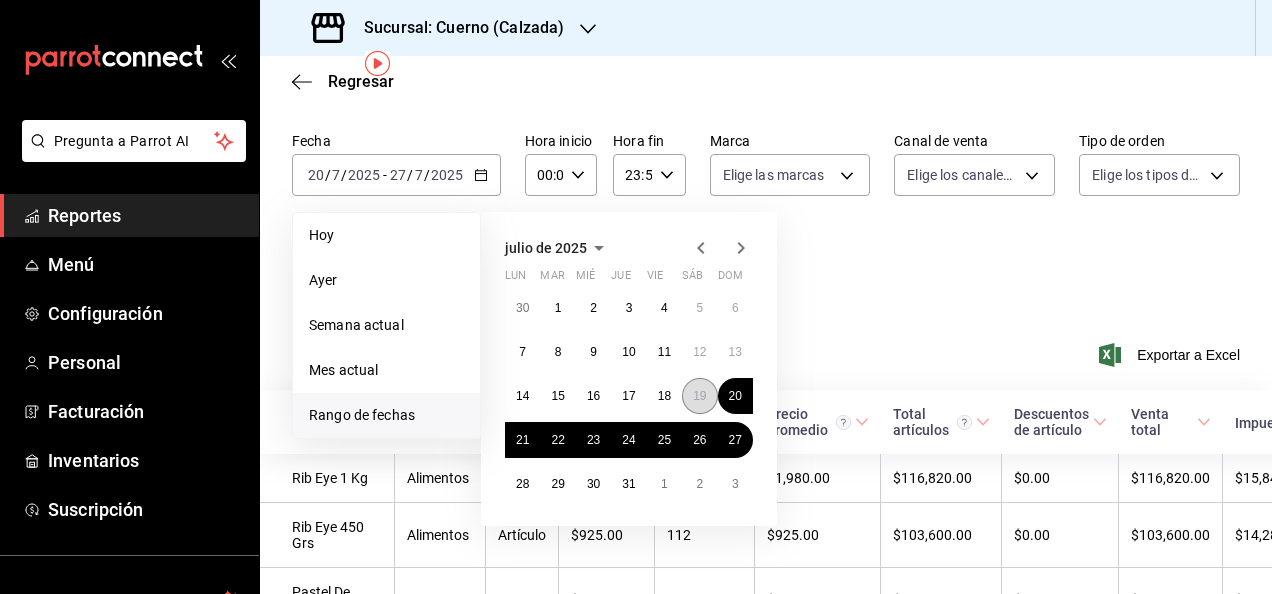 click on "19" at bounding box center (699, 396) 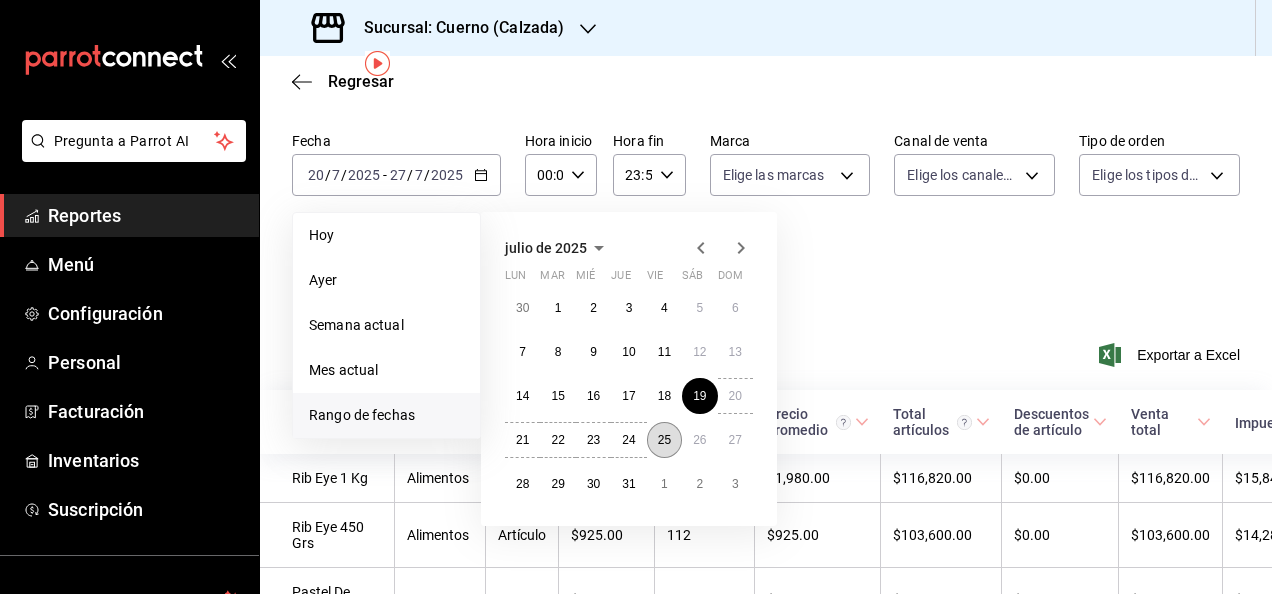 click on "25" at bounding box center (664, 440) 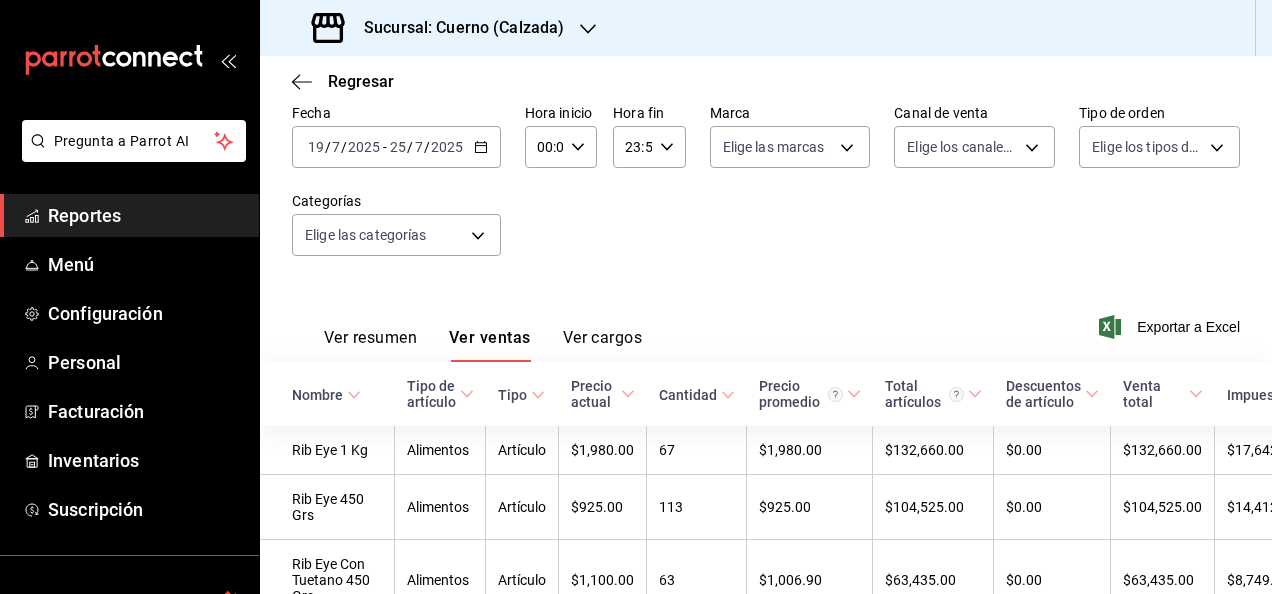 scroll, scrollTop: 100, scrollLeft: 0, axis: vertical 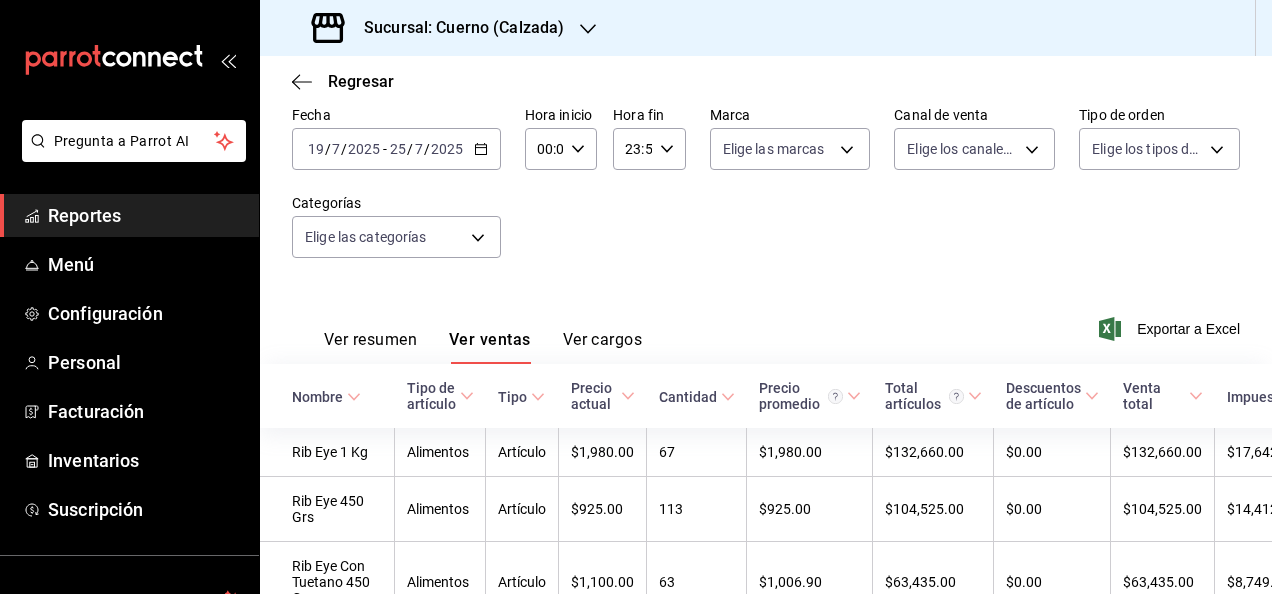 click on "19" at bounding box center (316, 149) 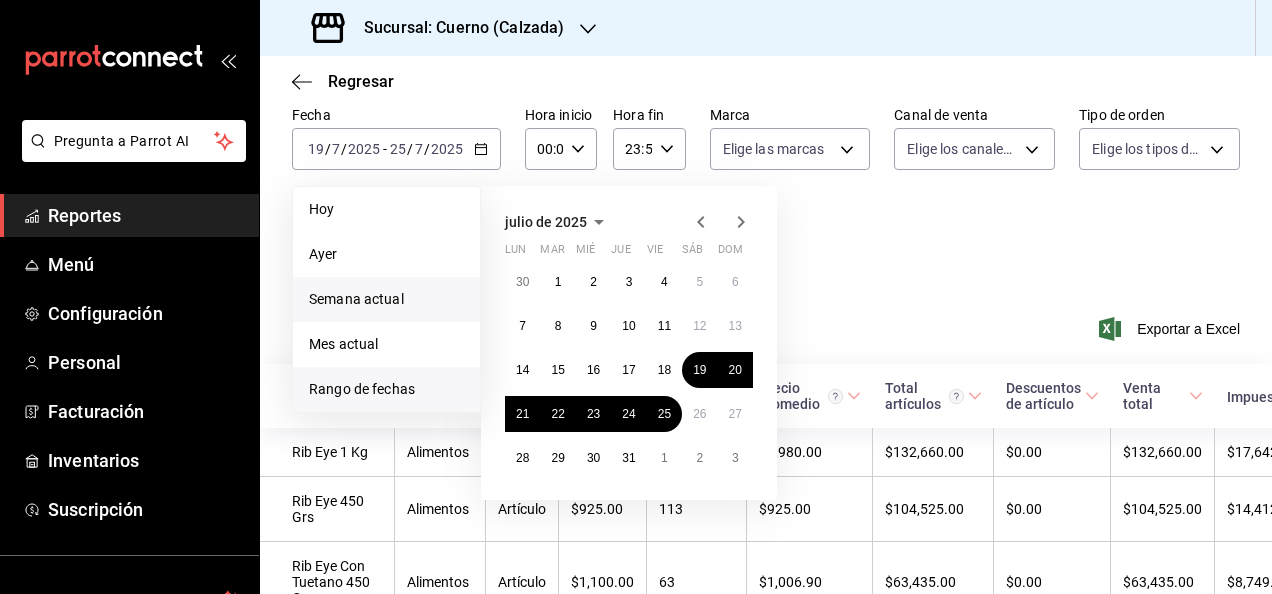 click on "Semana actual" at bounding box center [386, 299] 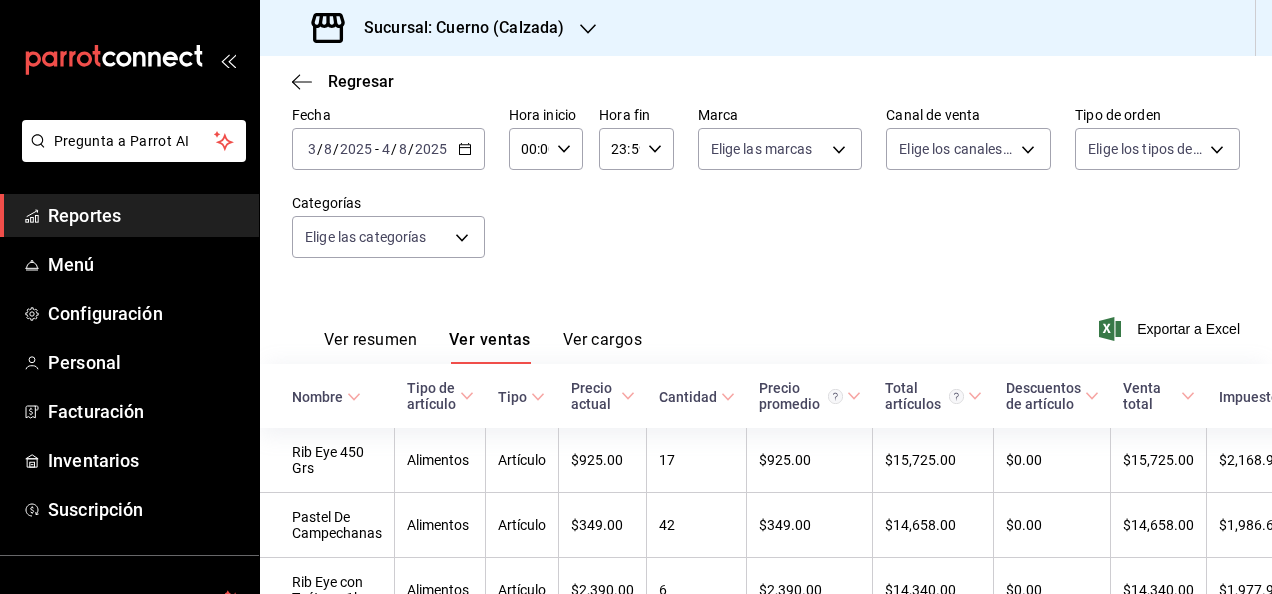click on "3" at bounding box center (312, 149) 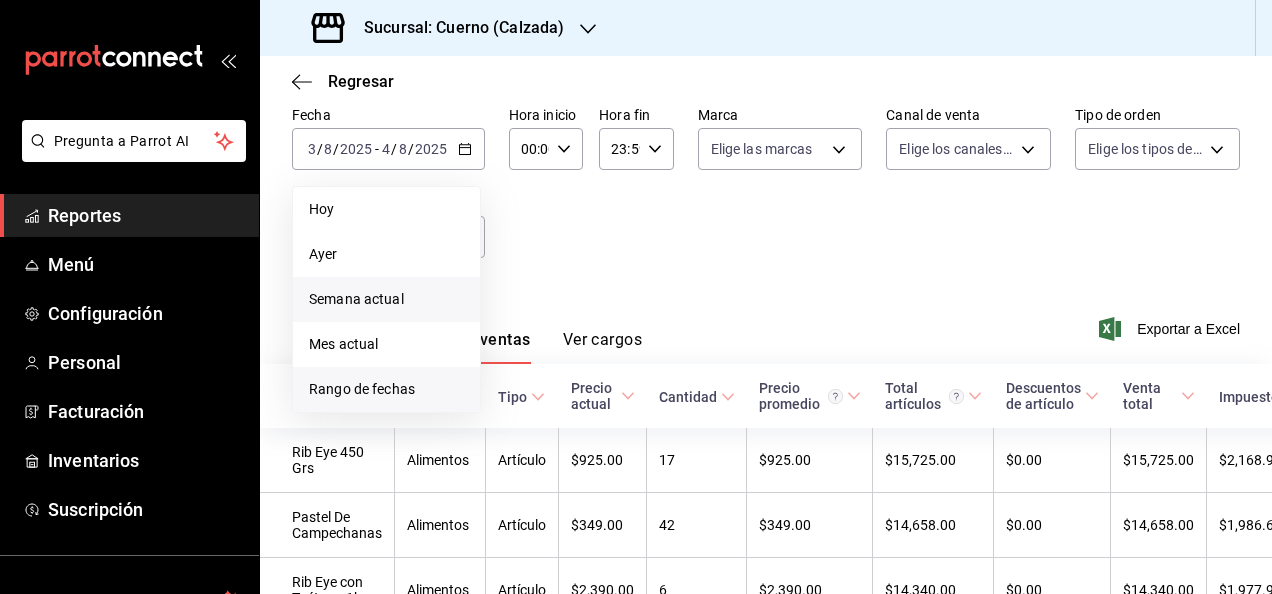 click on "Rango de fechas" at bounding box center [386, 389] 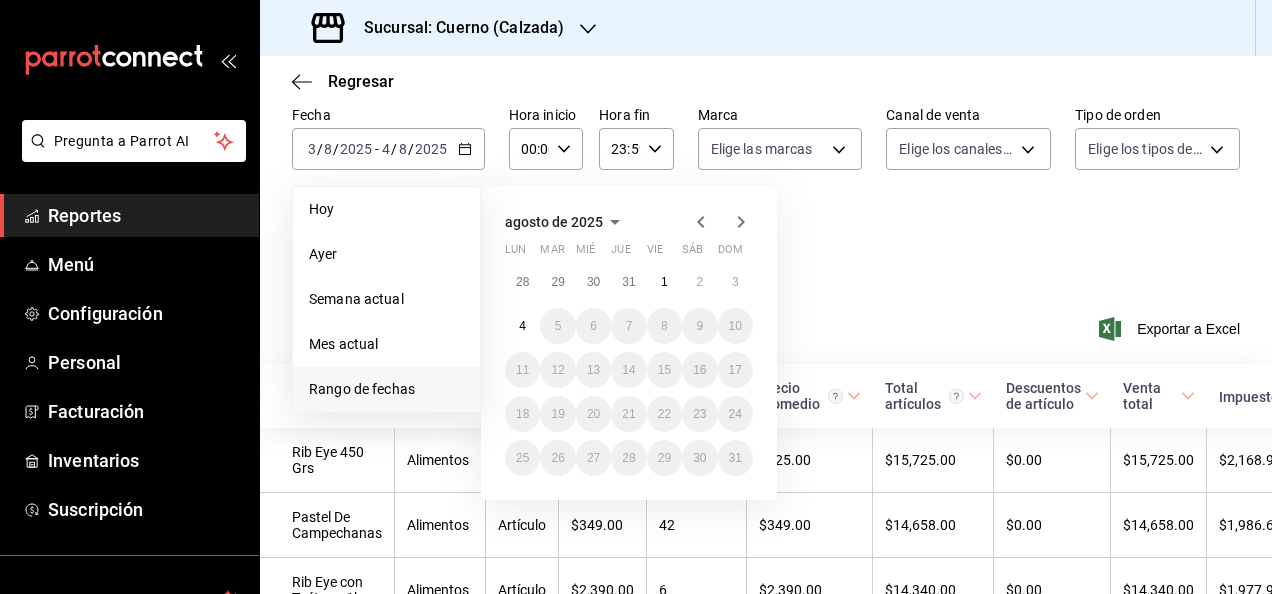 click on "agosto de 2025 lun mar mié jue vie sáb dom 28 29 30 31 1 2 3 4 5 6 7 8 9 10 11 12 13 14 15 16 17 18 19 20 21 22 23 24 25 26 27 28 29 30 31" at bounding box center (656, 335) 